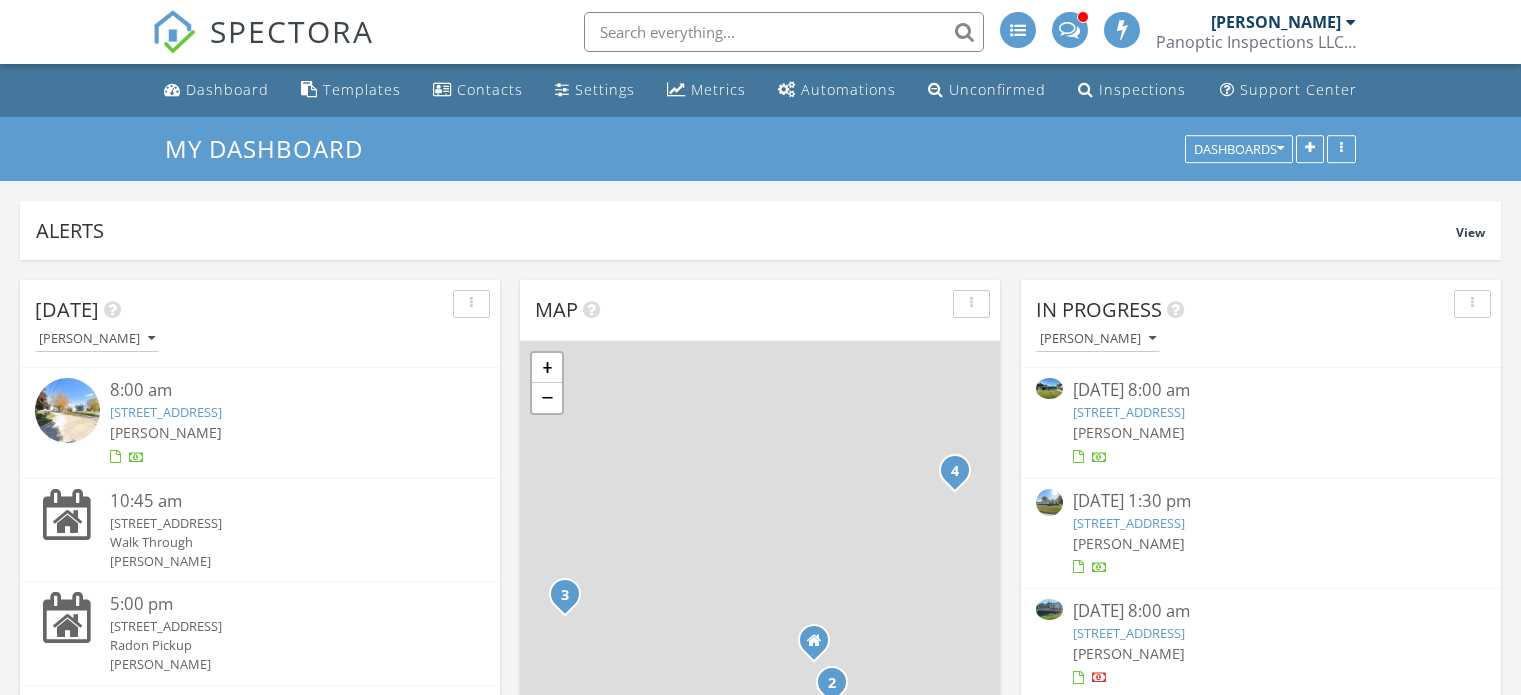 scroll, scrollTop: 1160, scrollLeft: 0, axis: vertical 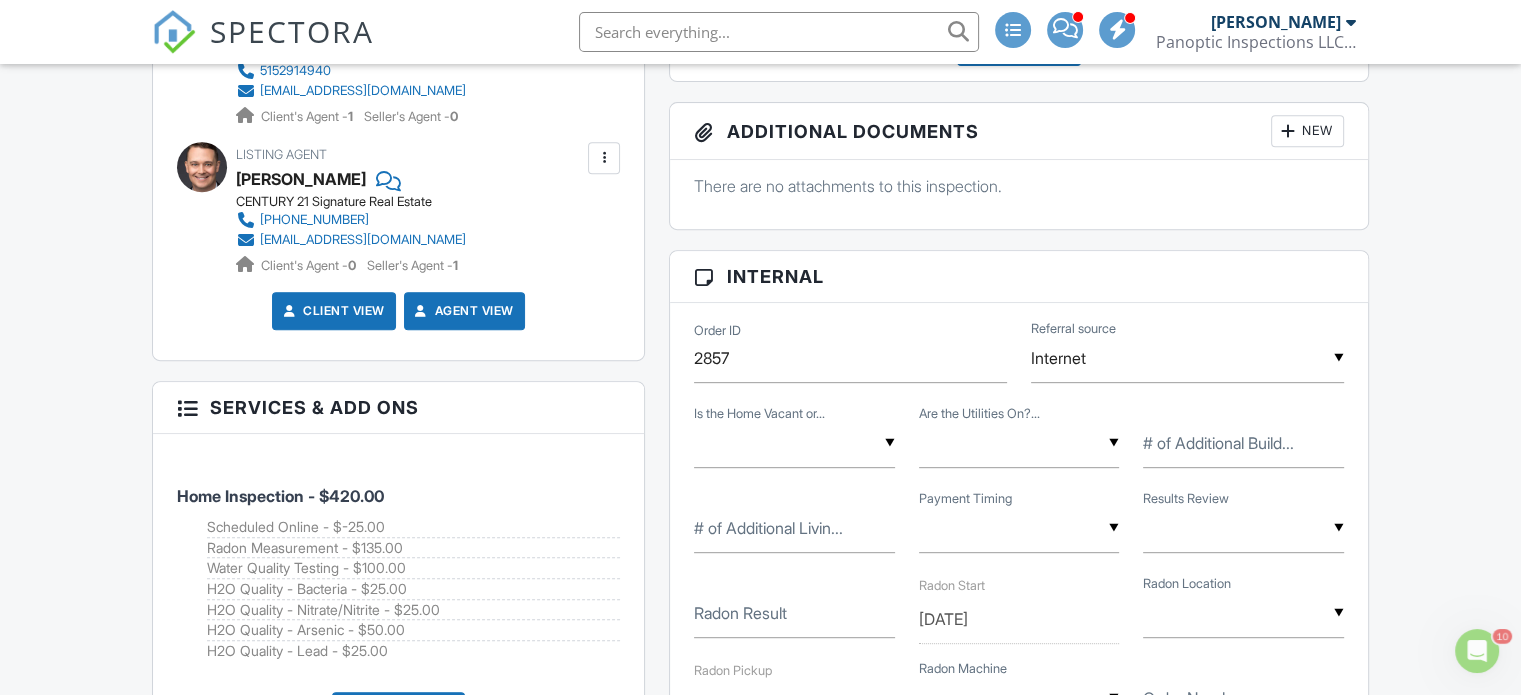click on "Client View" at bounding box center [334, 311] 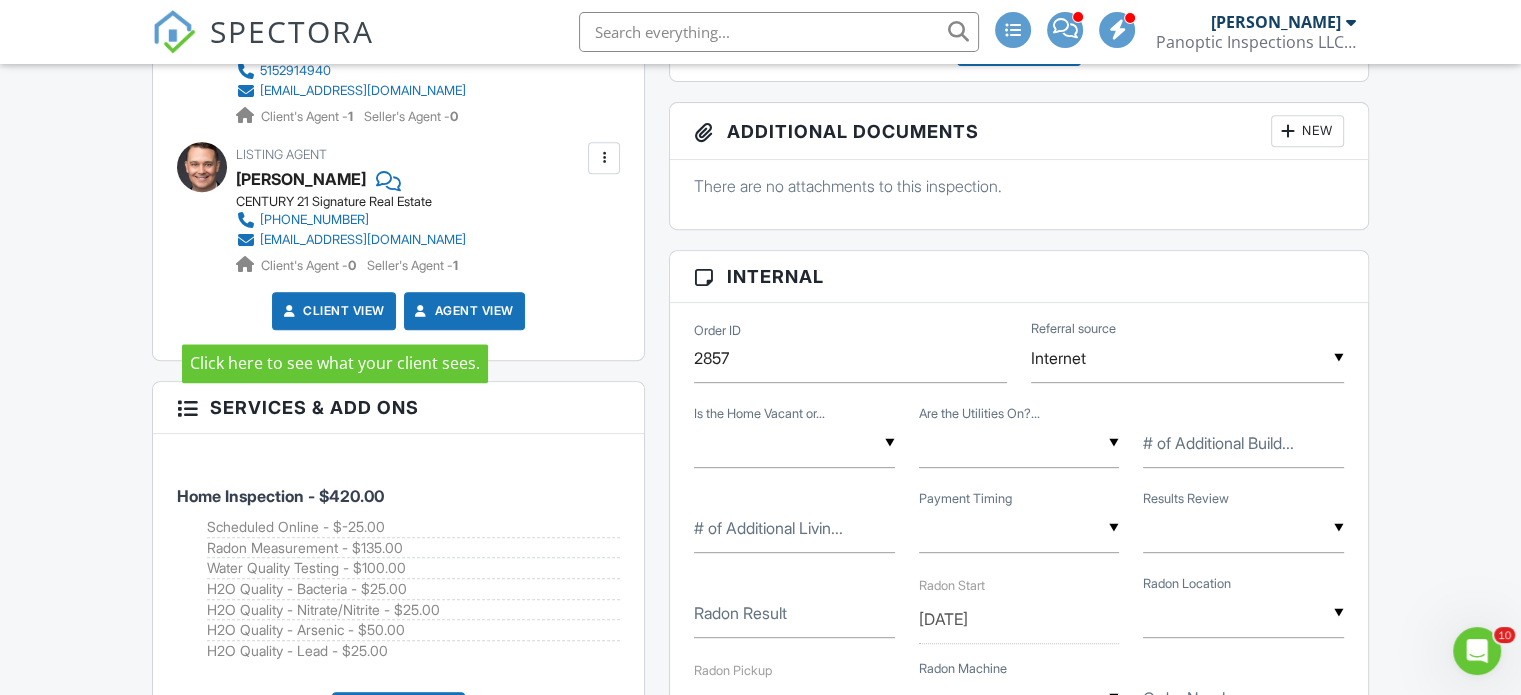 click on "Client View" at bounding box center (332, 311) 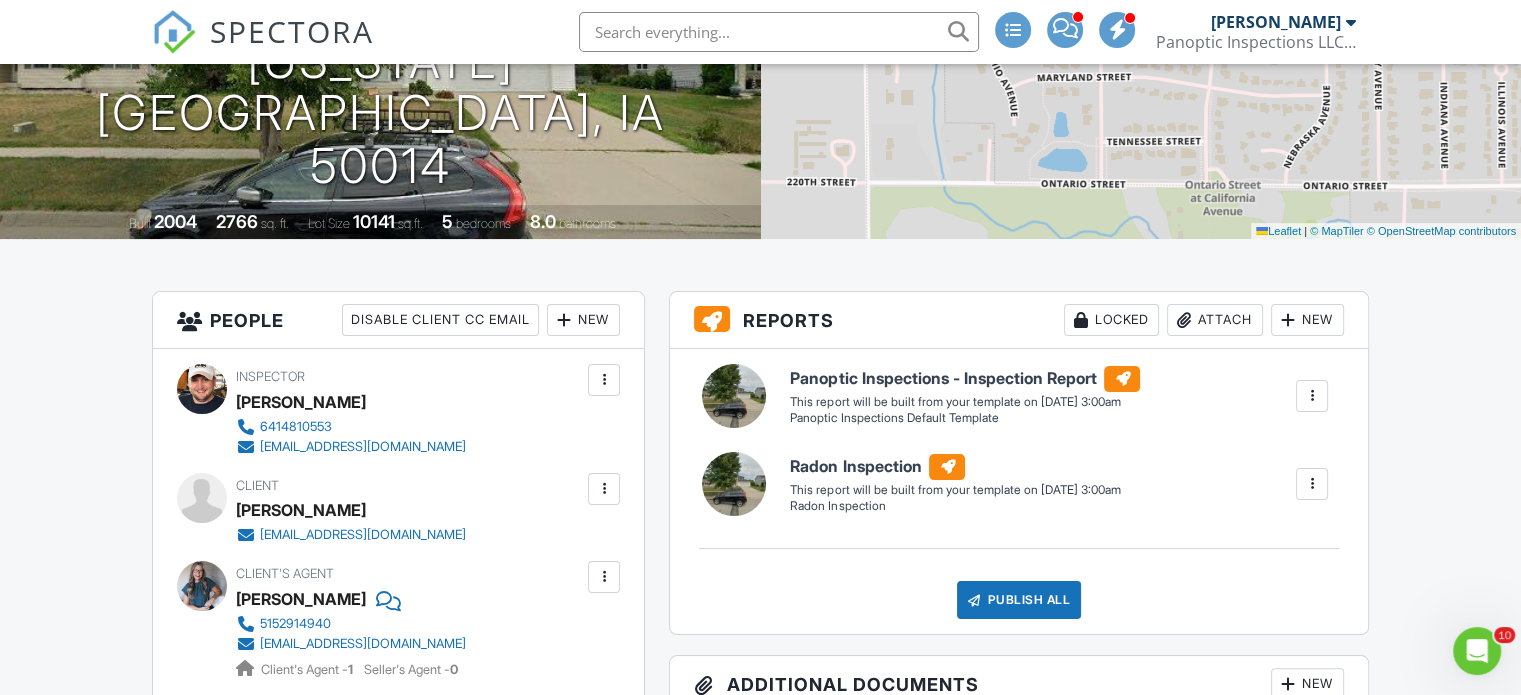 scroll, scrollTop: 0, scrollLeft: 0, axis: both 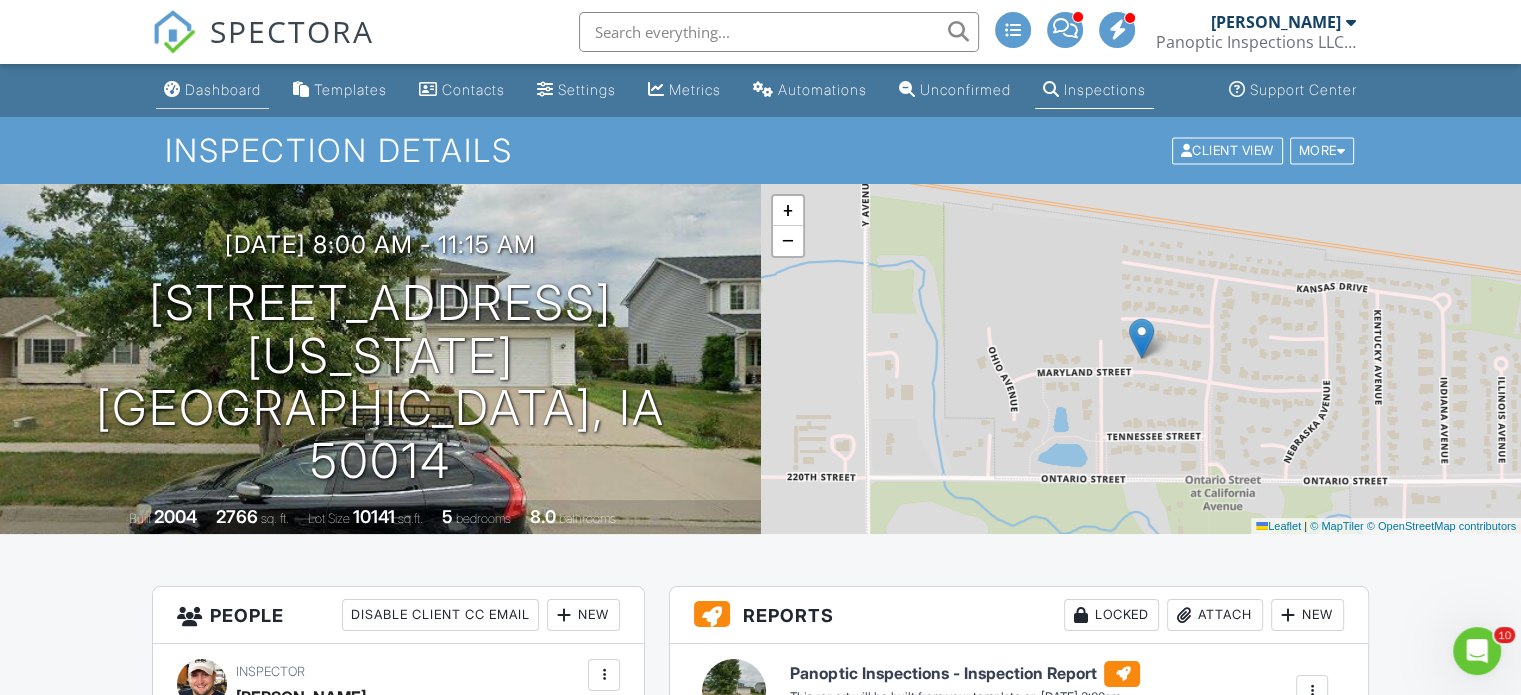 click on "Dashboard" at bounding box center (223, 89) 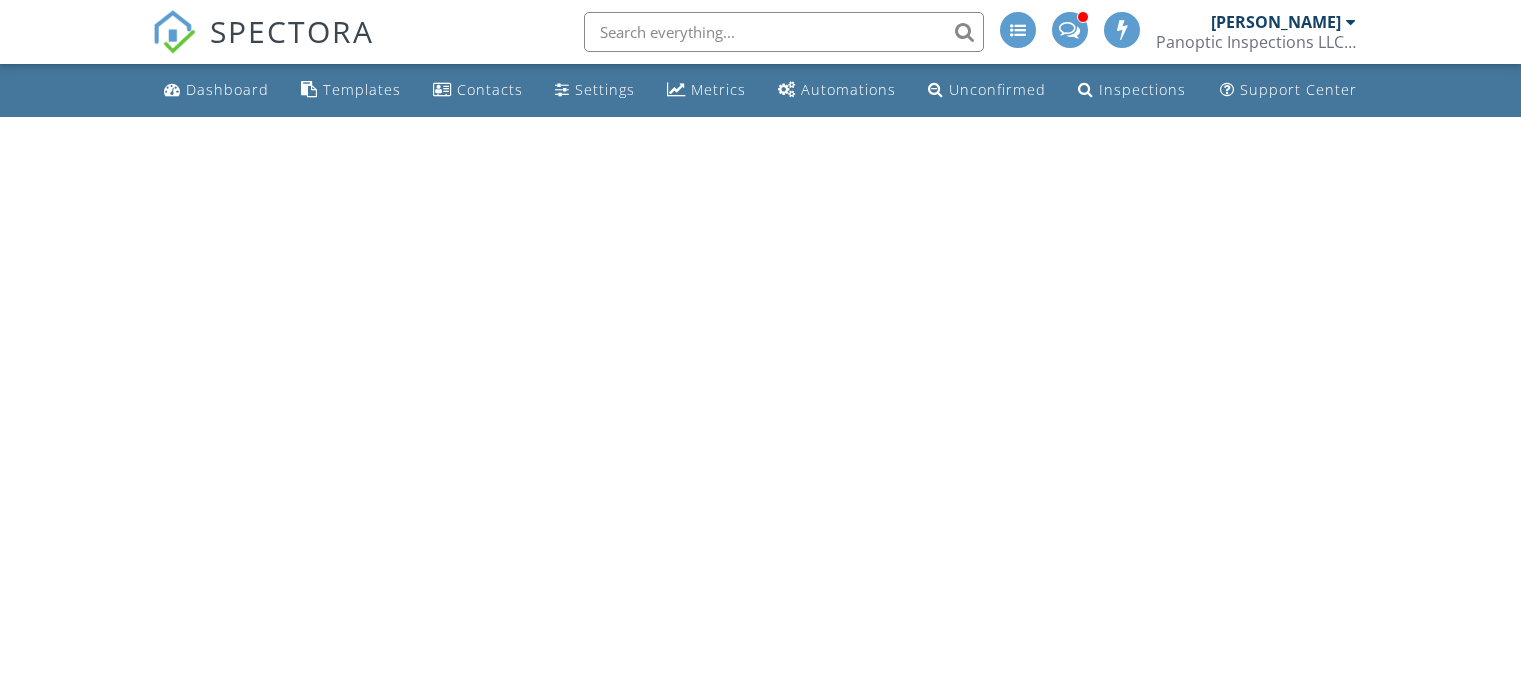 scroll, scrollTop: 0, scrollLeft: 0, axis: both 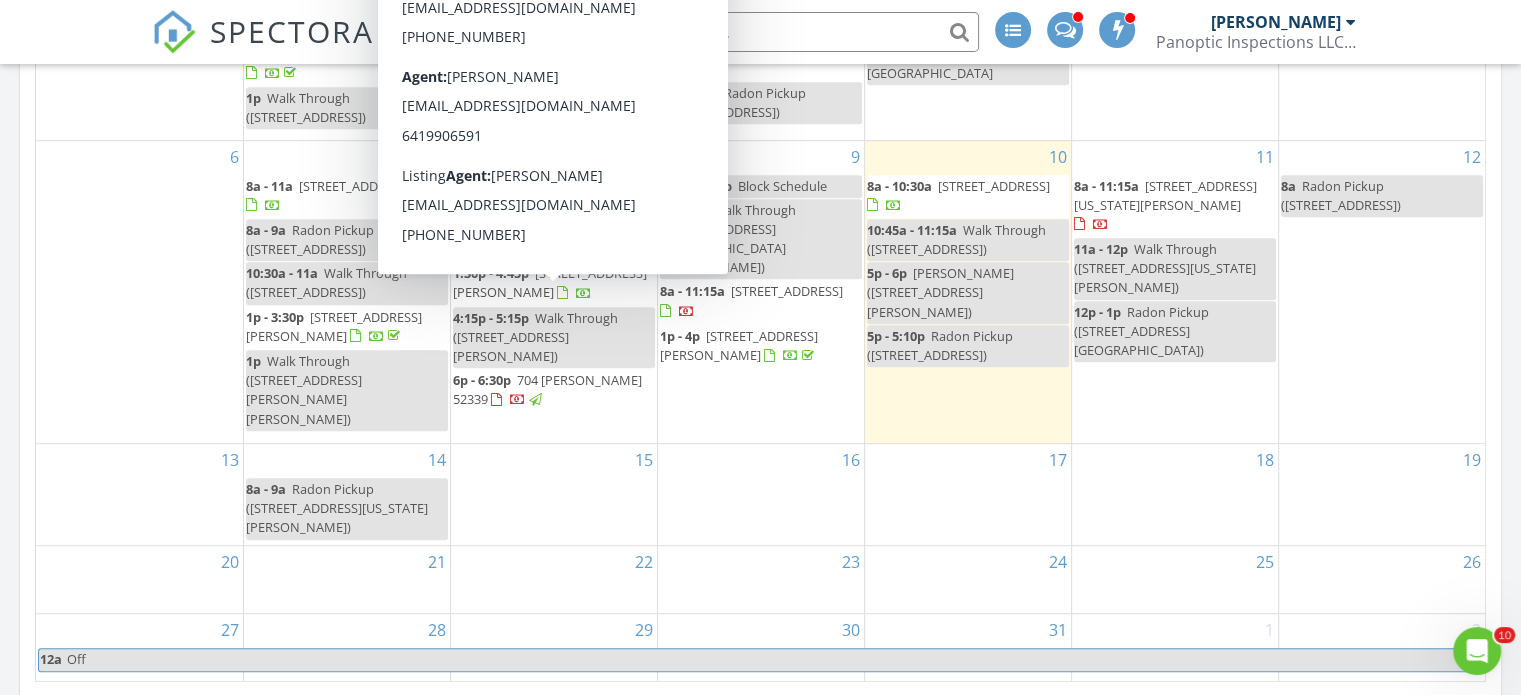 click on "[STREET_ADDRESS][PERSON_NAME]" at bounding box center [550, 282] 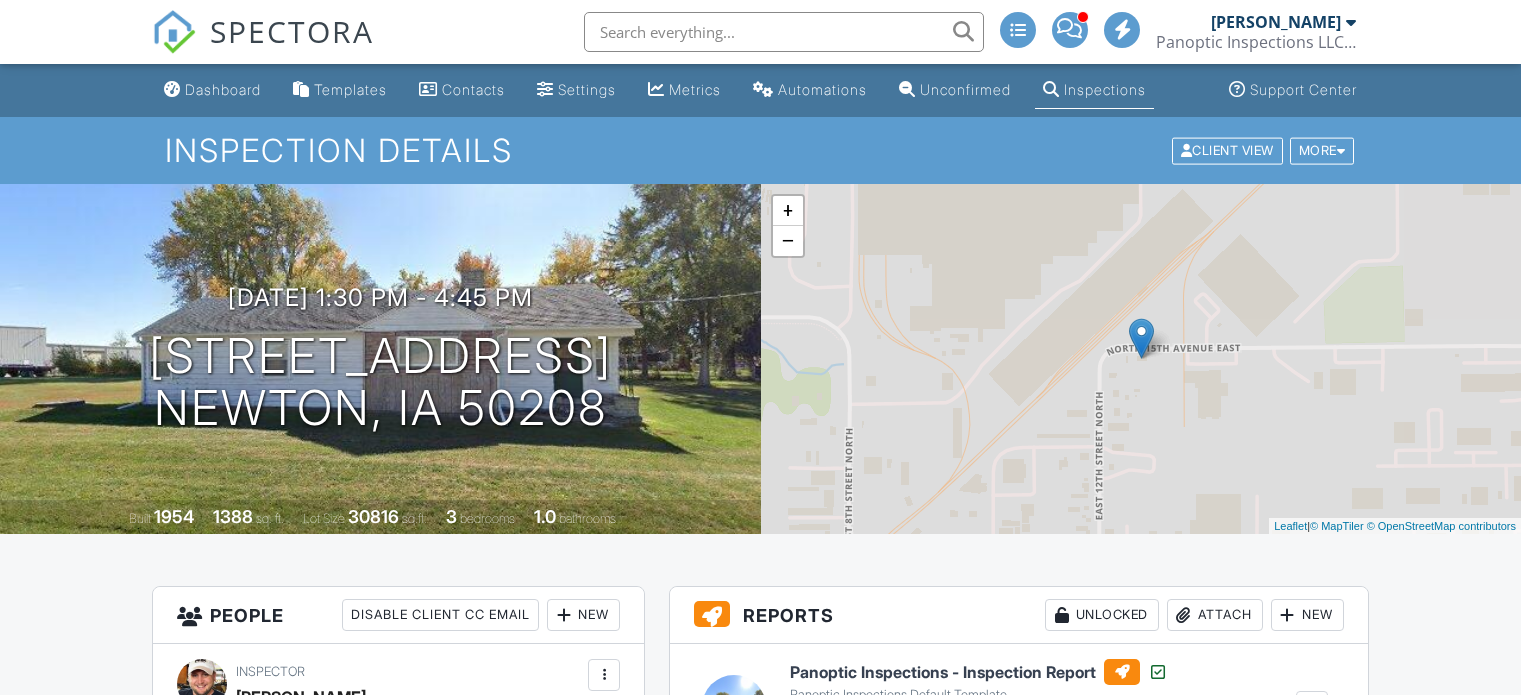 scroll, scrollTop: 332, scrollLeft: 0, axis: vertical 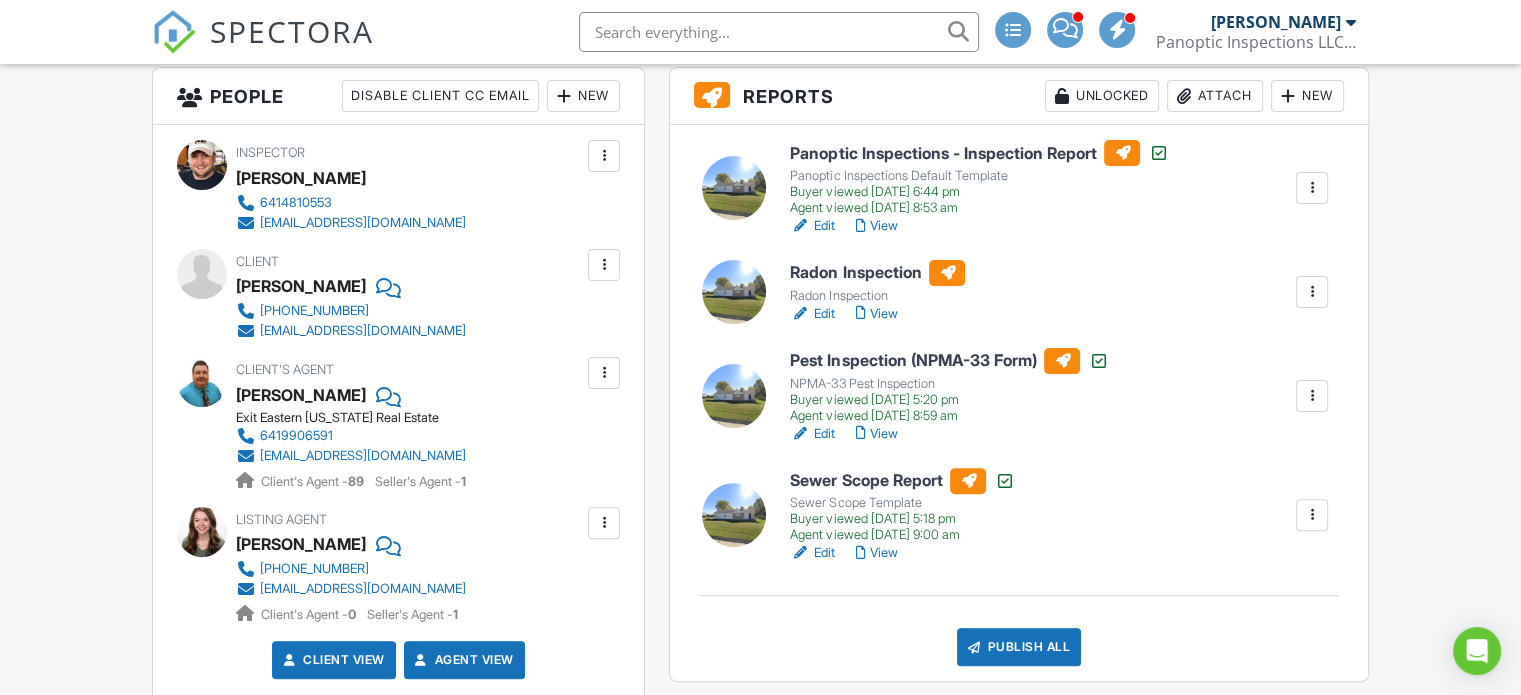 click at bounding box center (1312, 292) 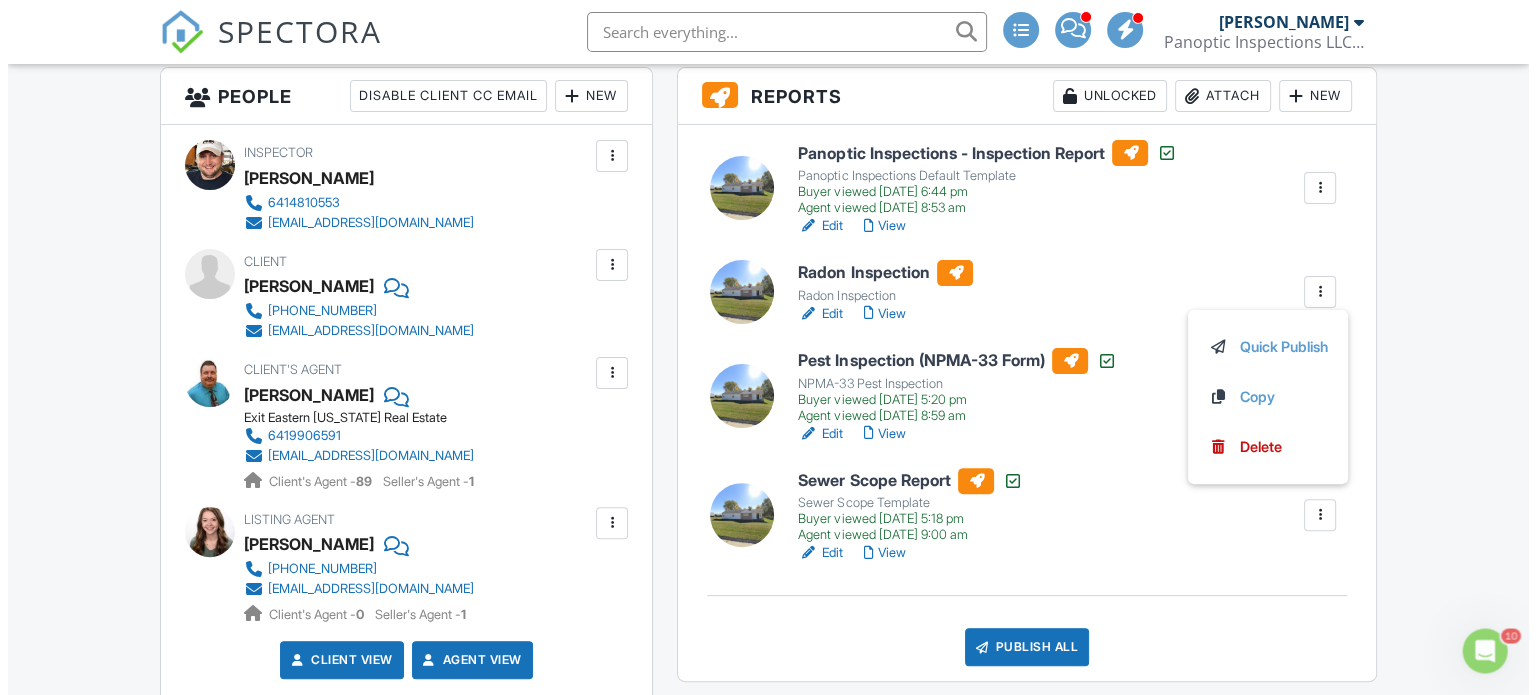 scroll, scrollTop: 0, scrollLeft: 0, axis: both 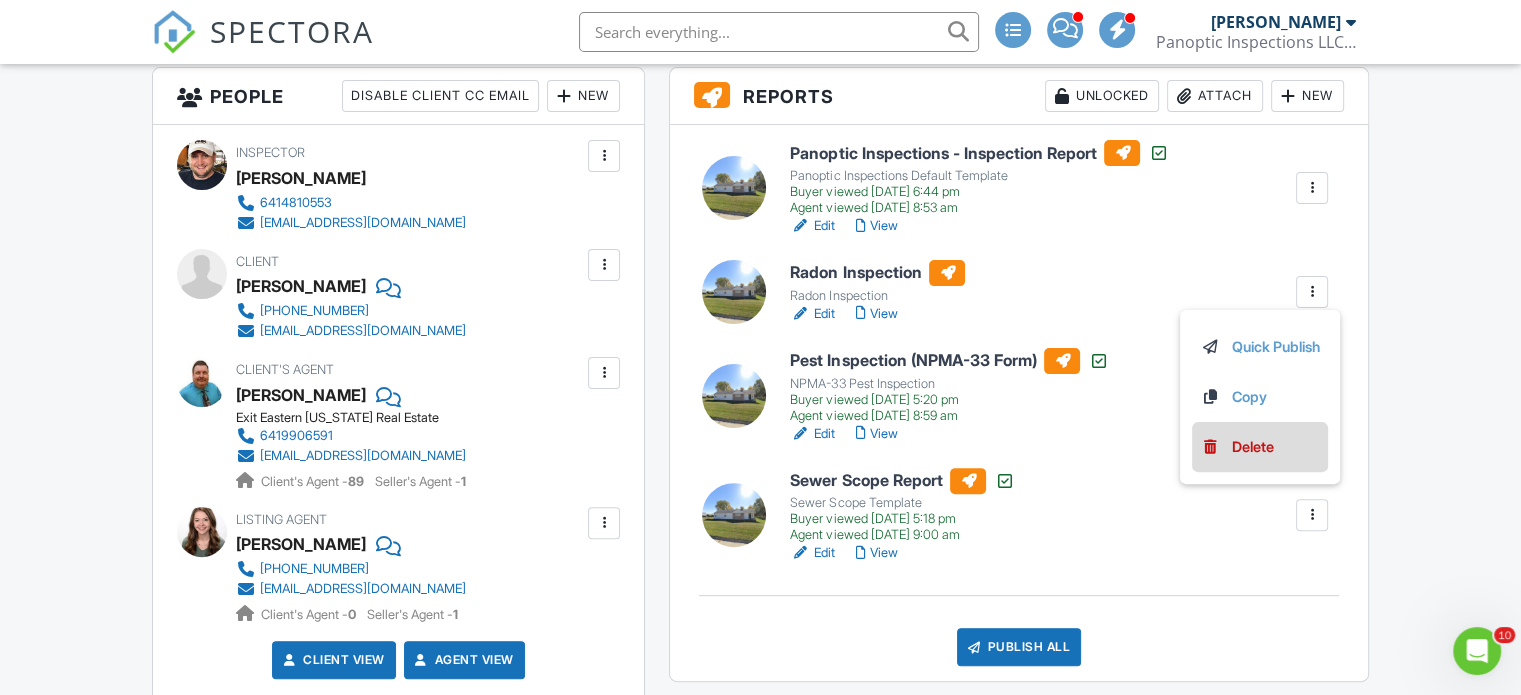 click on "Delete" at bounding box center [1260, 447] 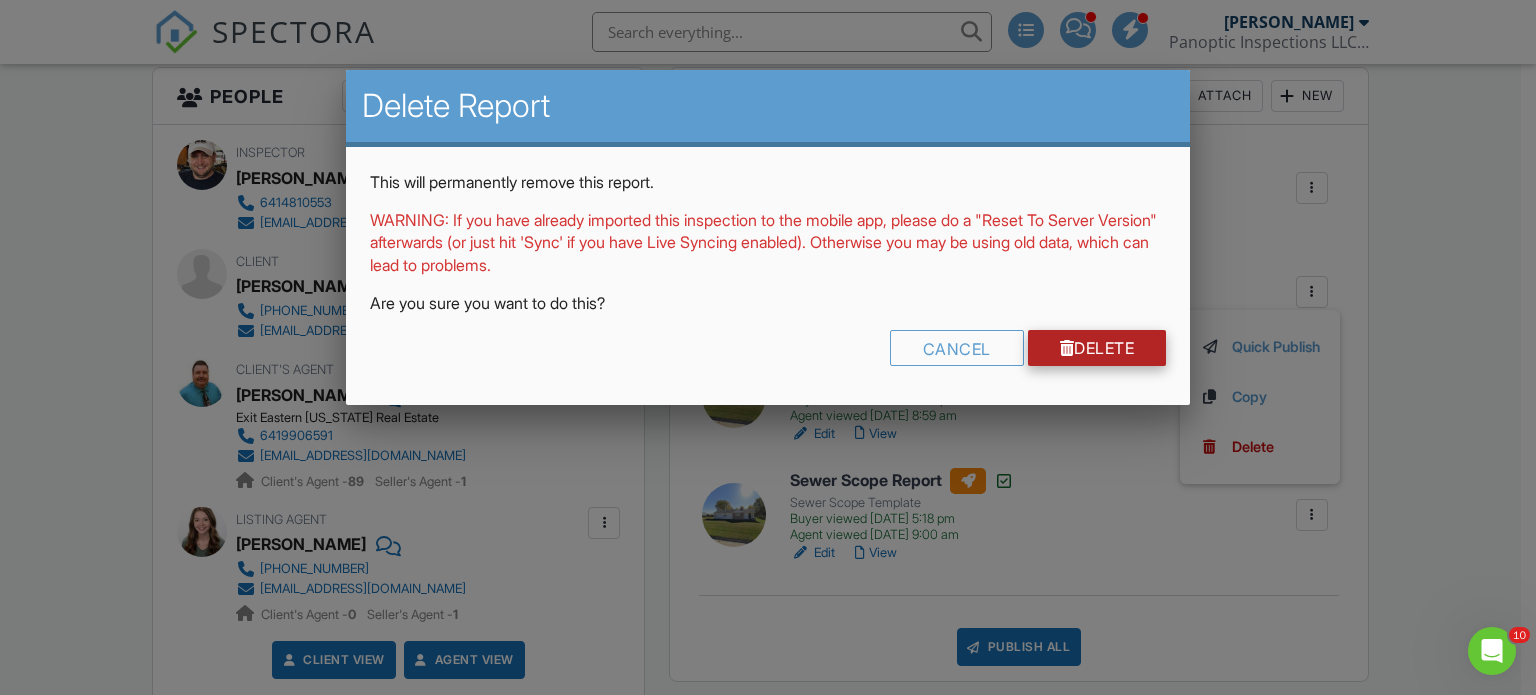 click at bounding box center (1067, 348) 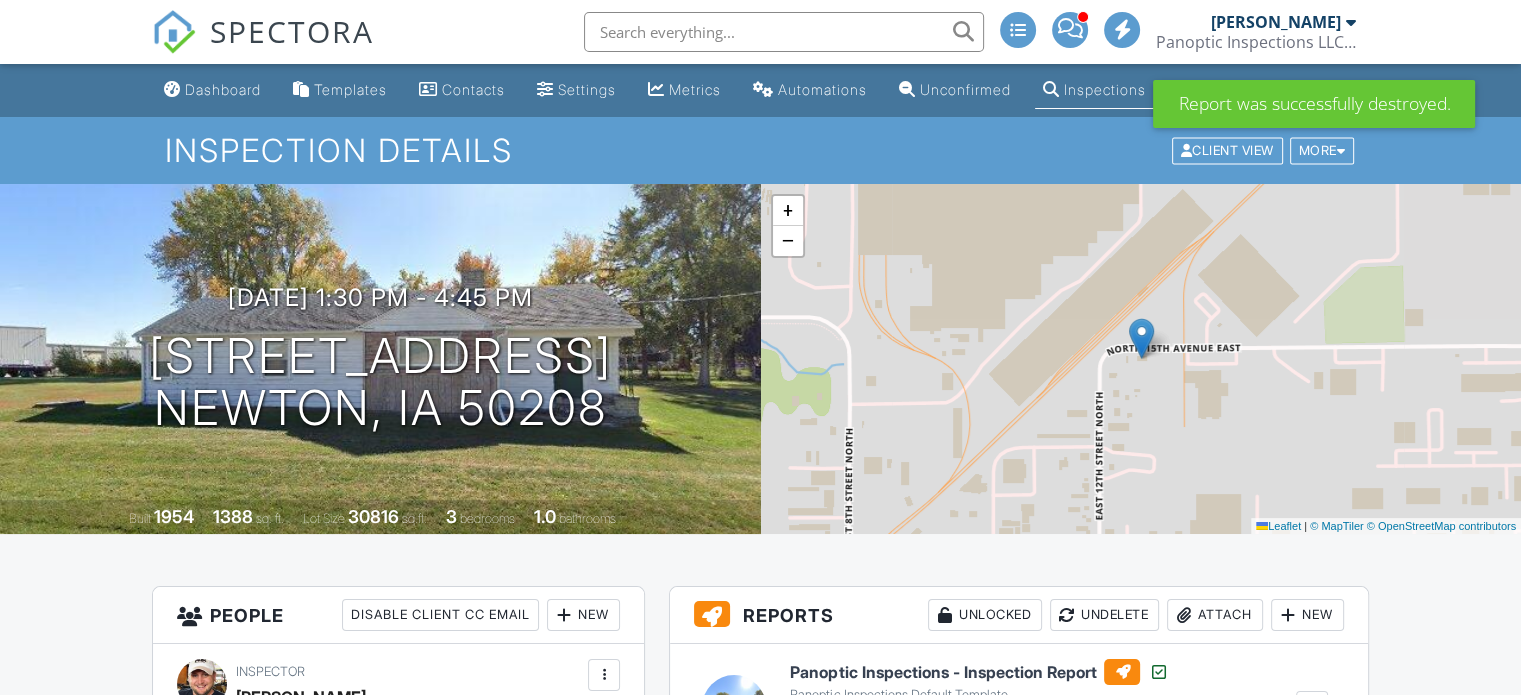 scroll, scrollTop: 379, scrollLeft: 0, axis: vertical 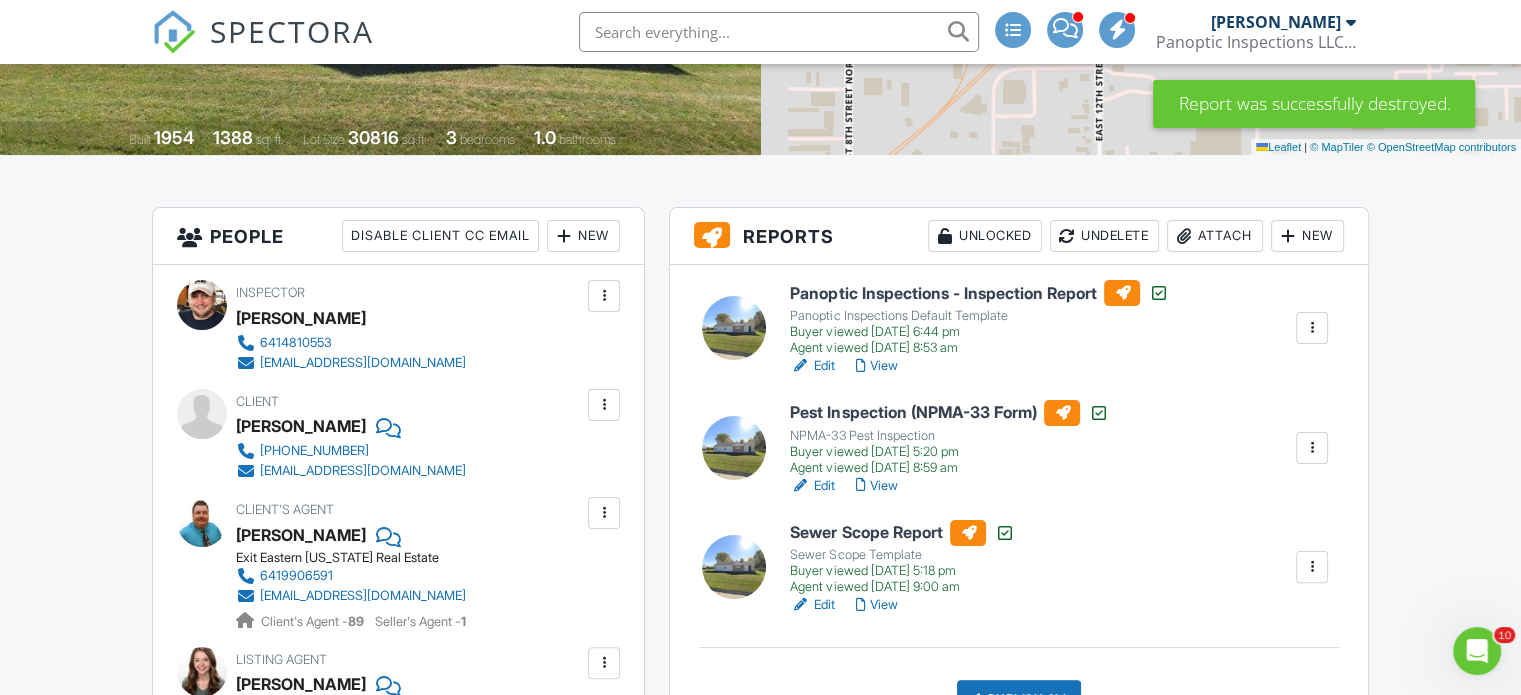 click on "Attach" at bounding box center (1215, 236) 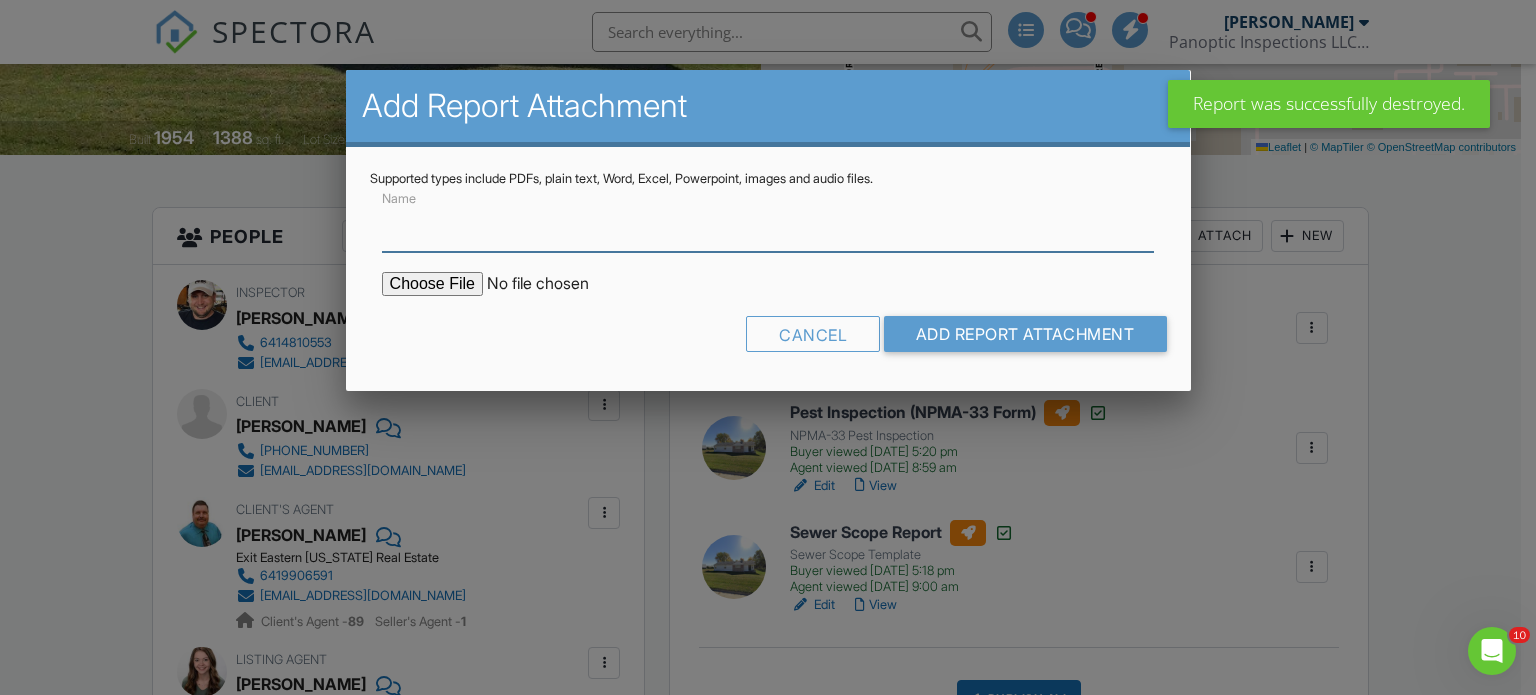 click on "Name" at bounding box center (768, 227) 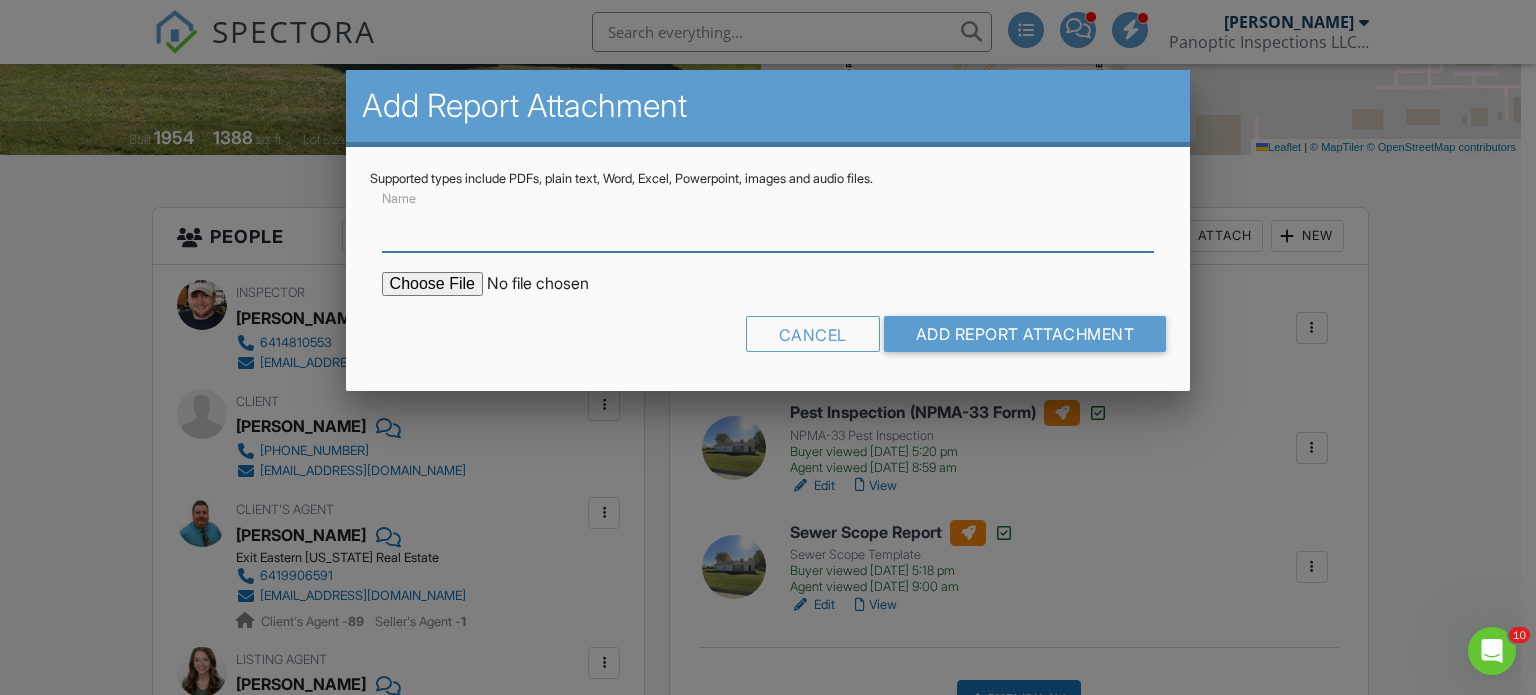 type on "Radon Test - FAIL" 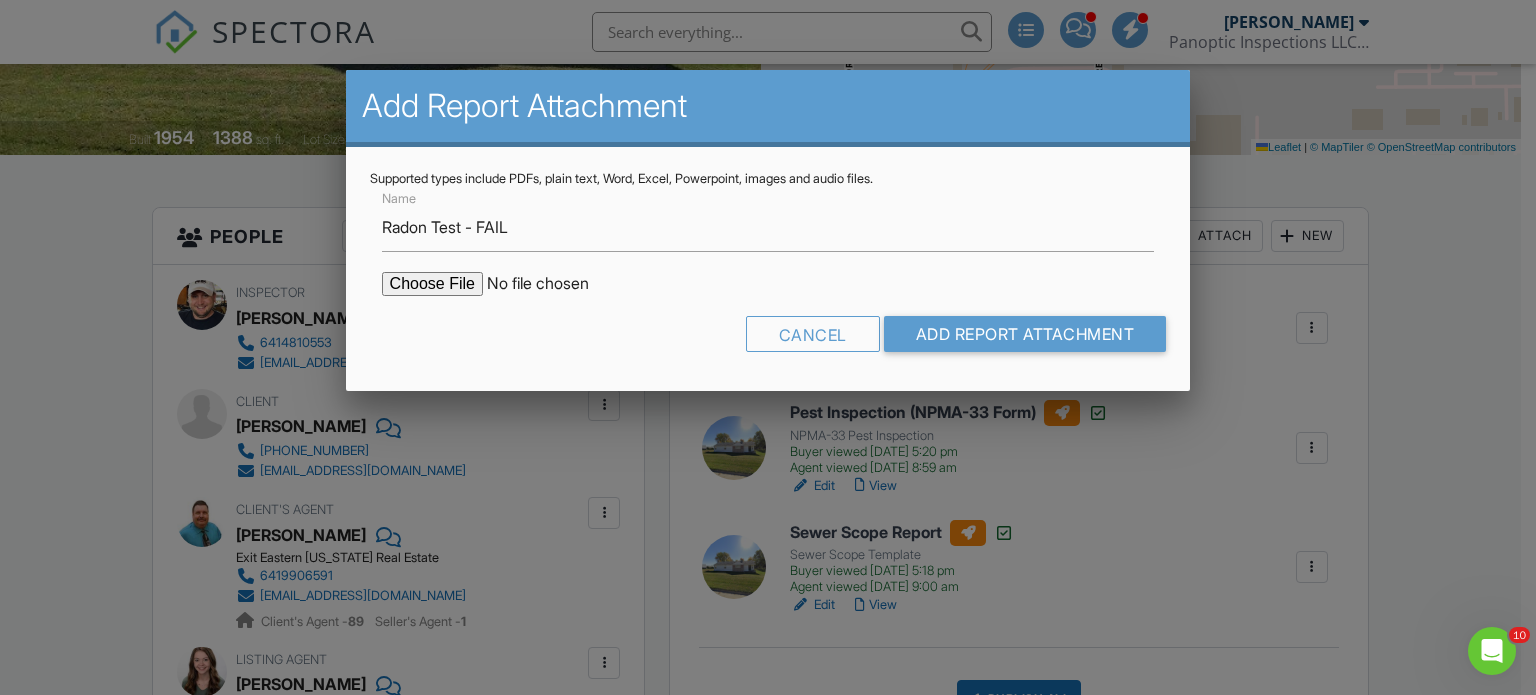 click at bounding box center (552, 284) 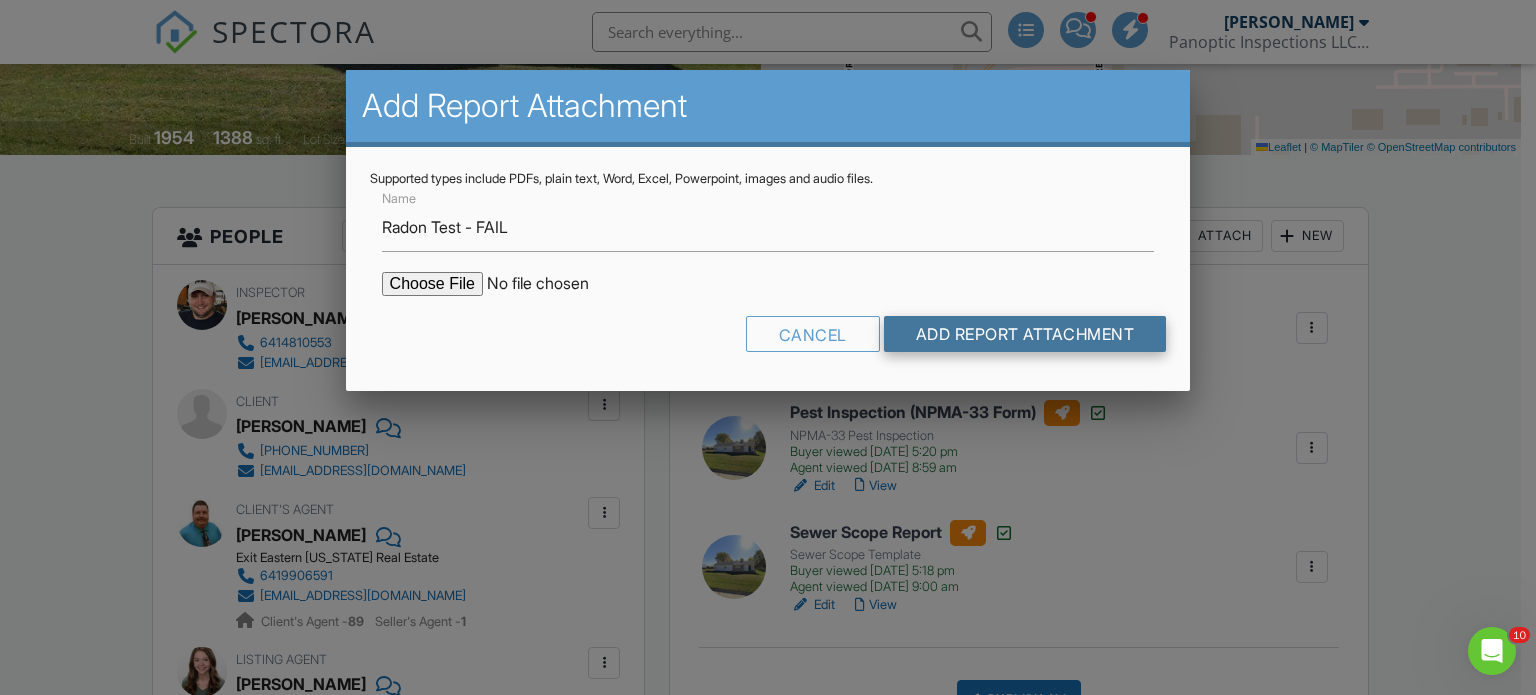 click on "Add Report Attachment" at bounding box center [1025, 334] 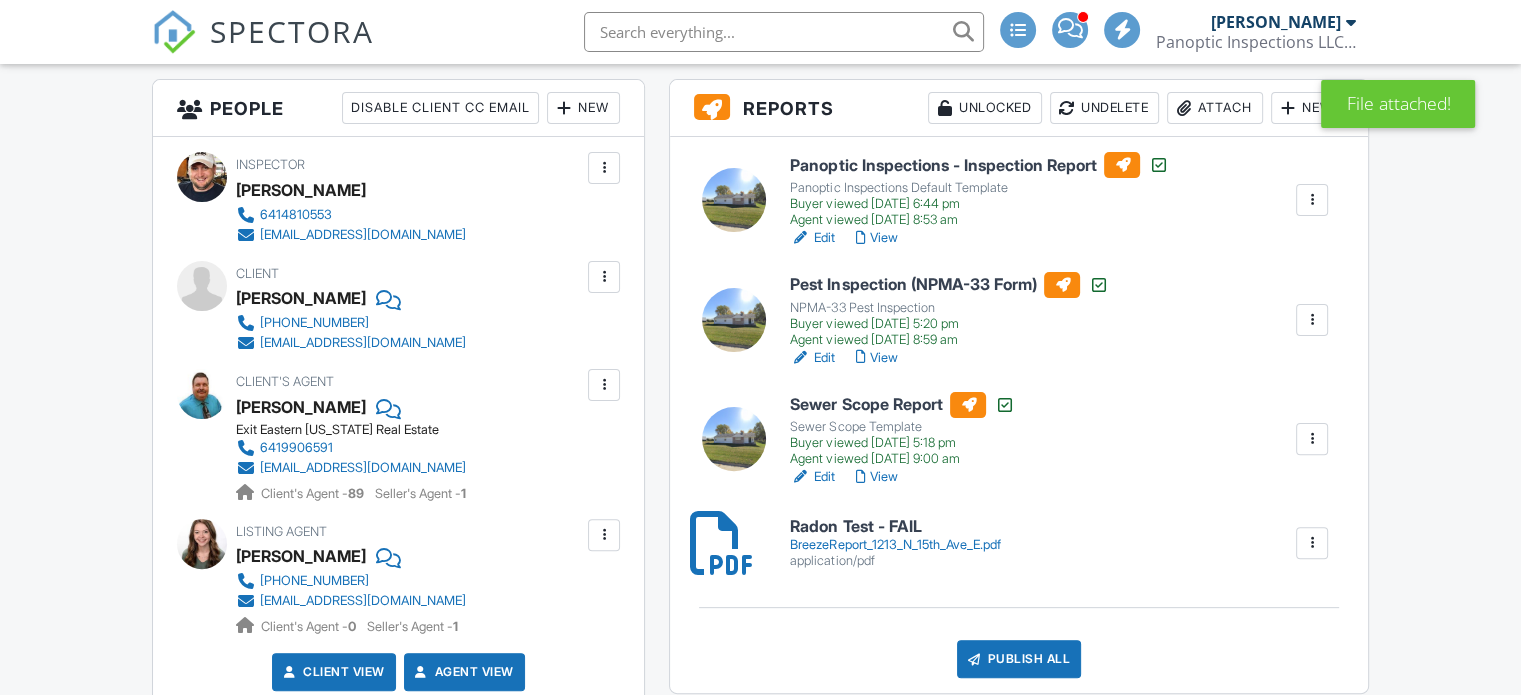 scroll, scrollTop: 847, scrollLeft: 0, axis: vertical 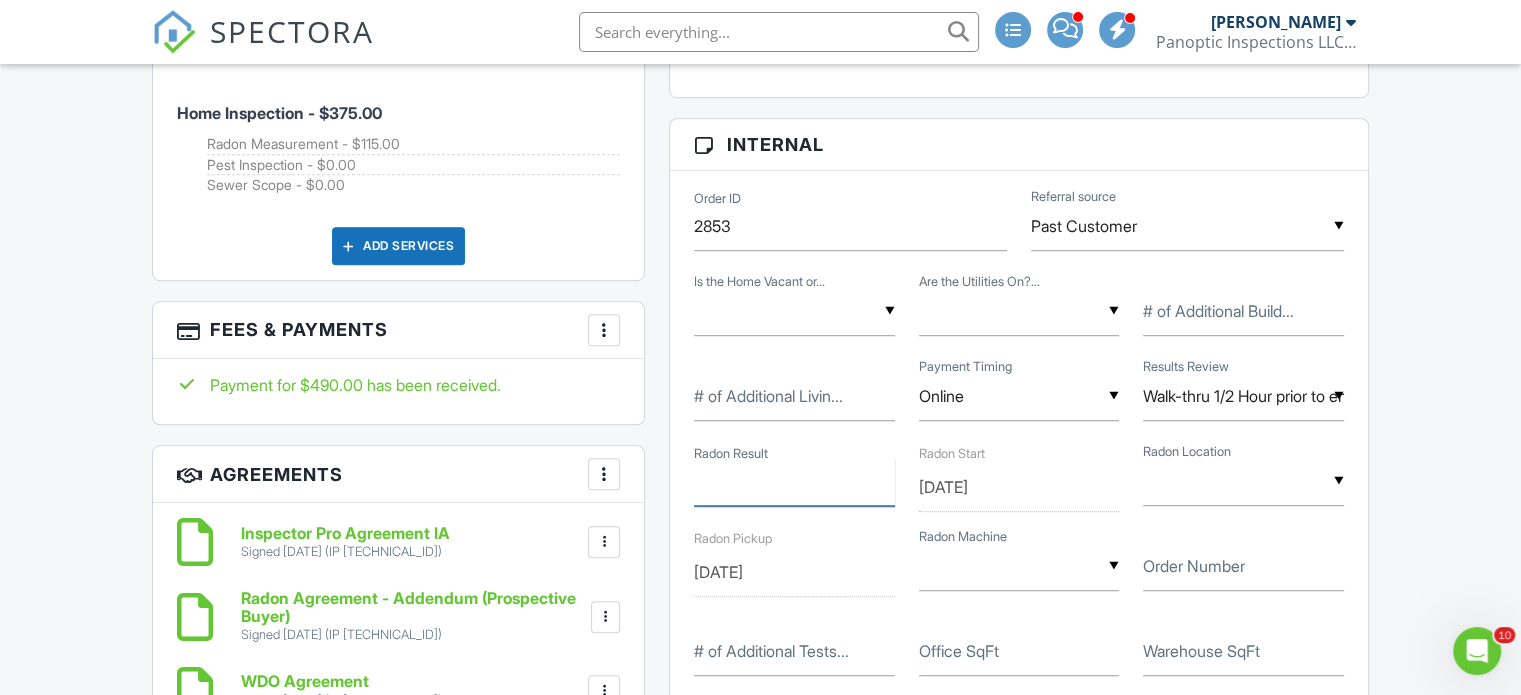 click on "Radon Result" at bounding box center [794, 481] 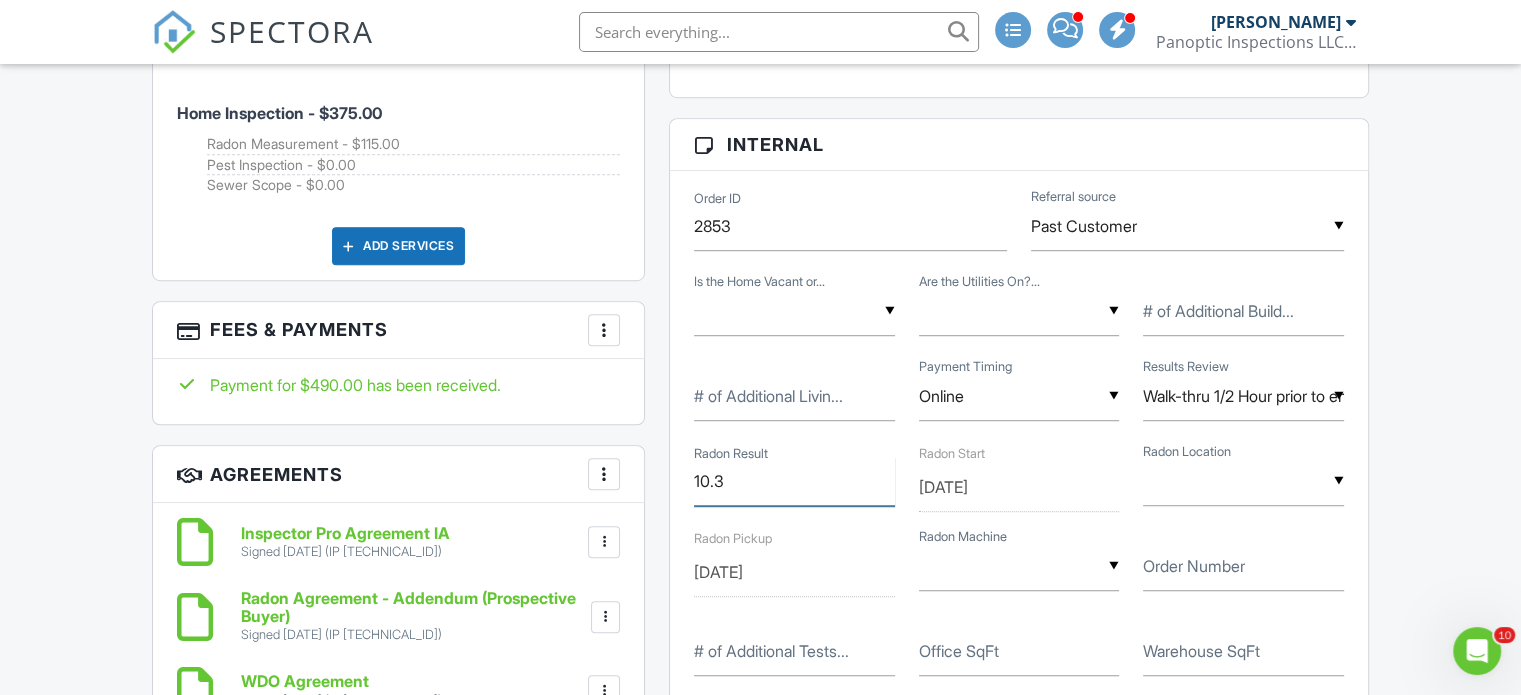 type on "10.3" 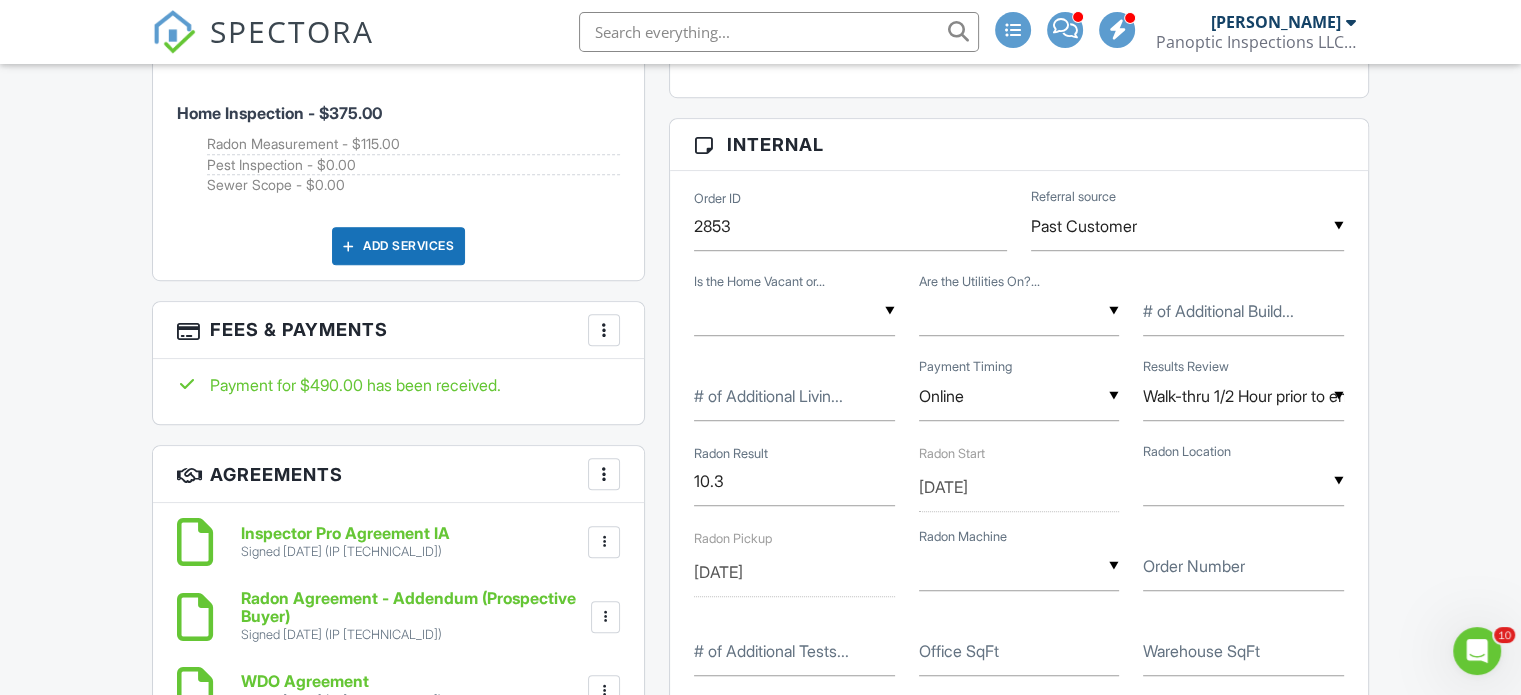 click on "▼ Basement Main Level
Basement
Main Level" at bounding box center (1243, 481) 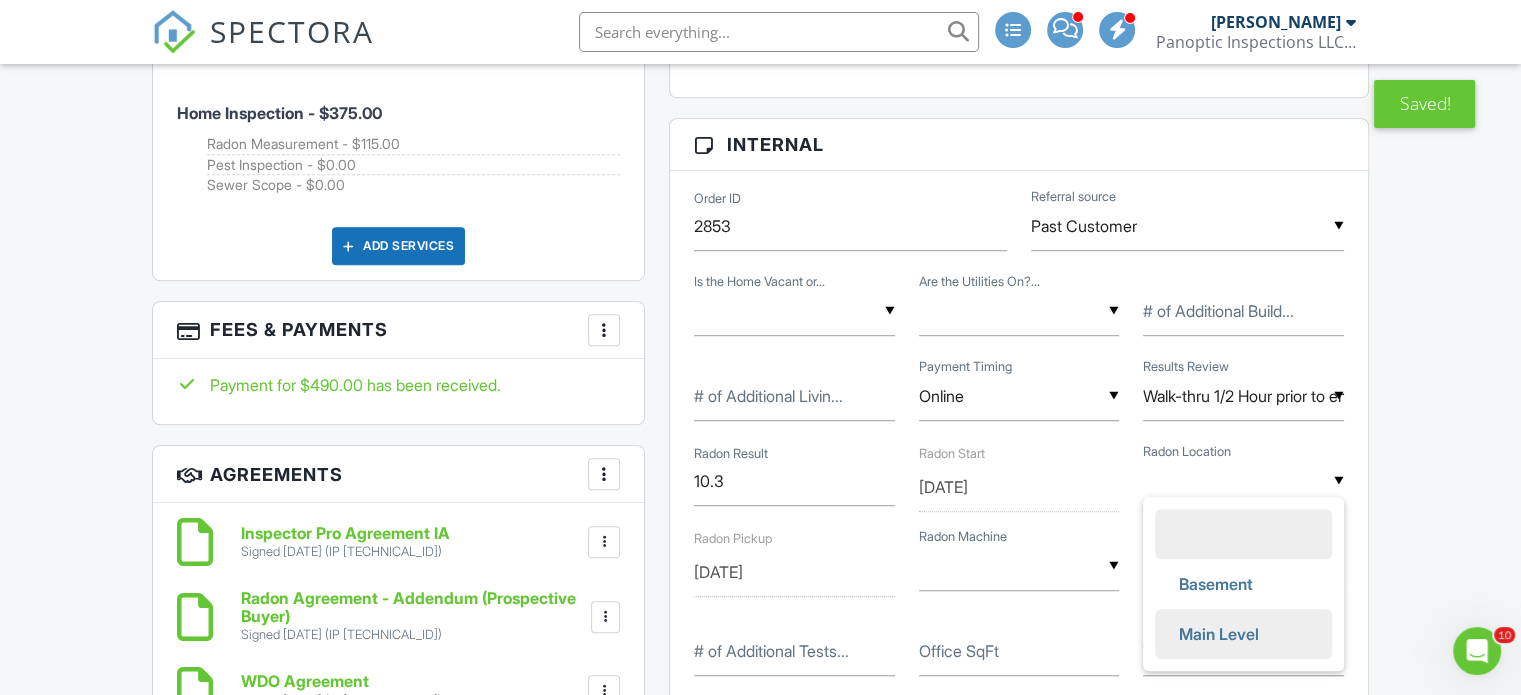 click on "Main Level" at bounding box center (1219, 634) 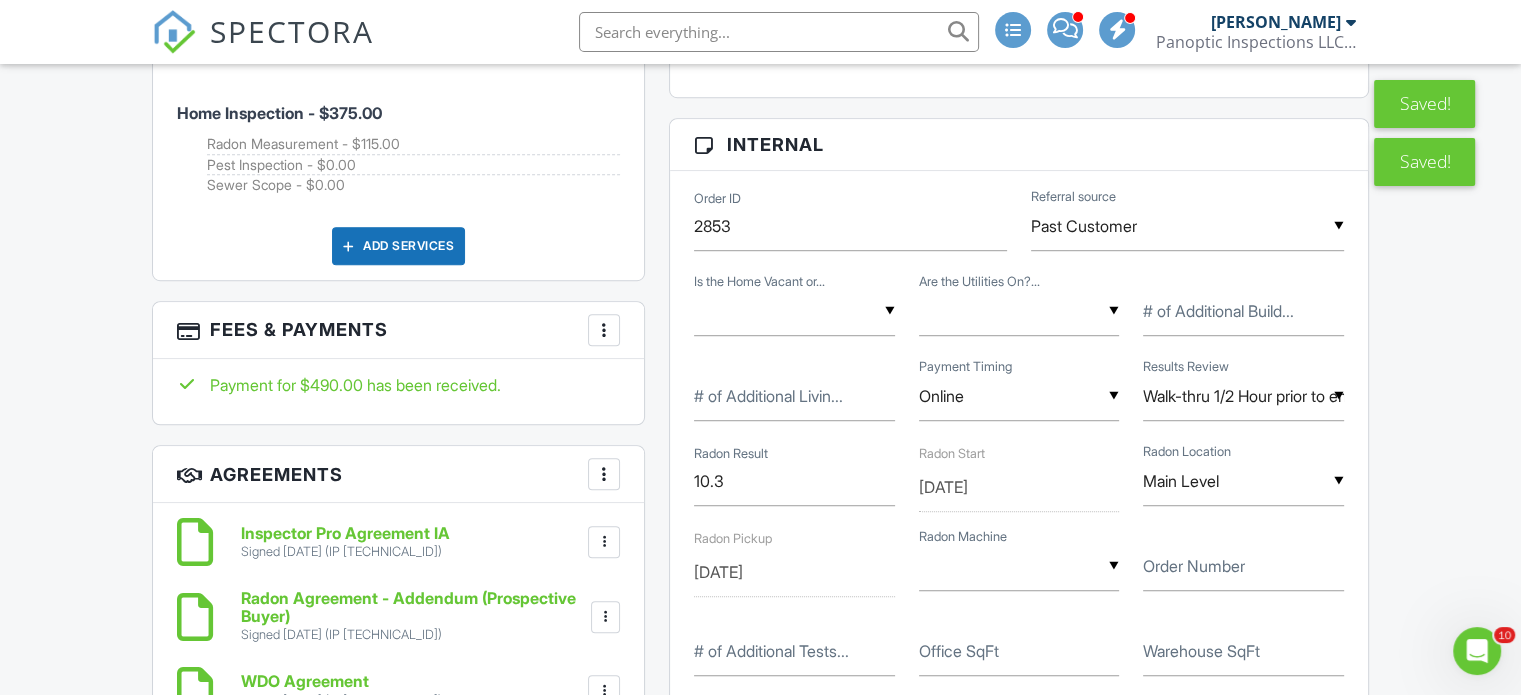 click at bounding box center (1019, 566) 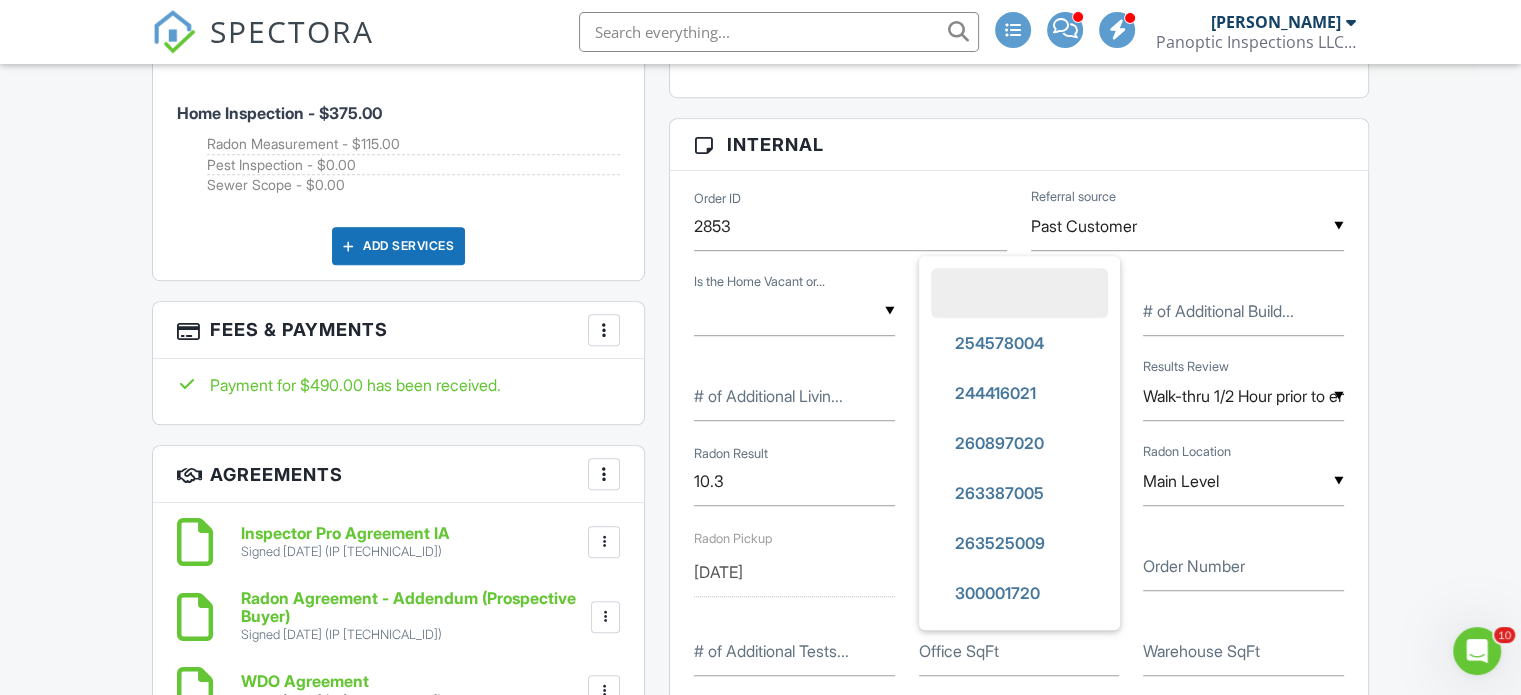 click on "Order Number" at bounding box center [1194, 566] 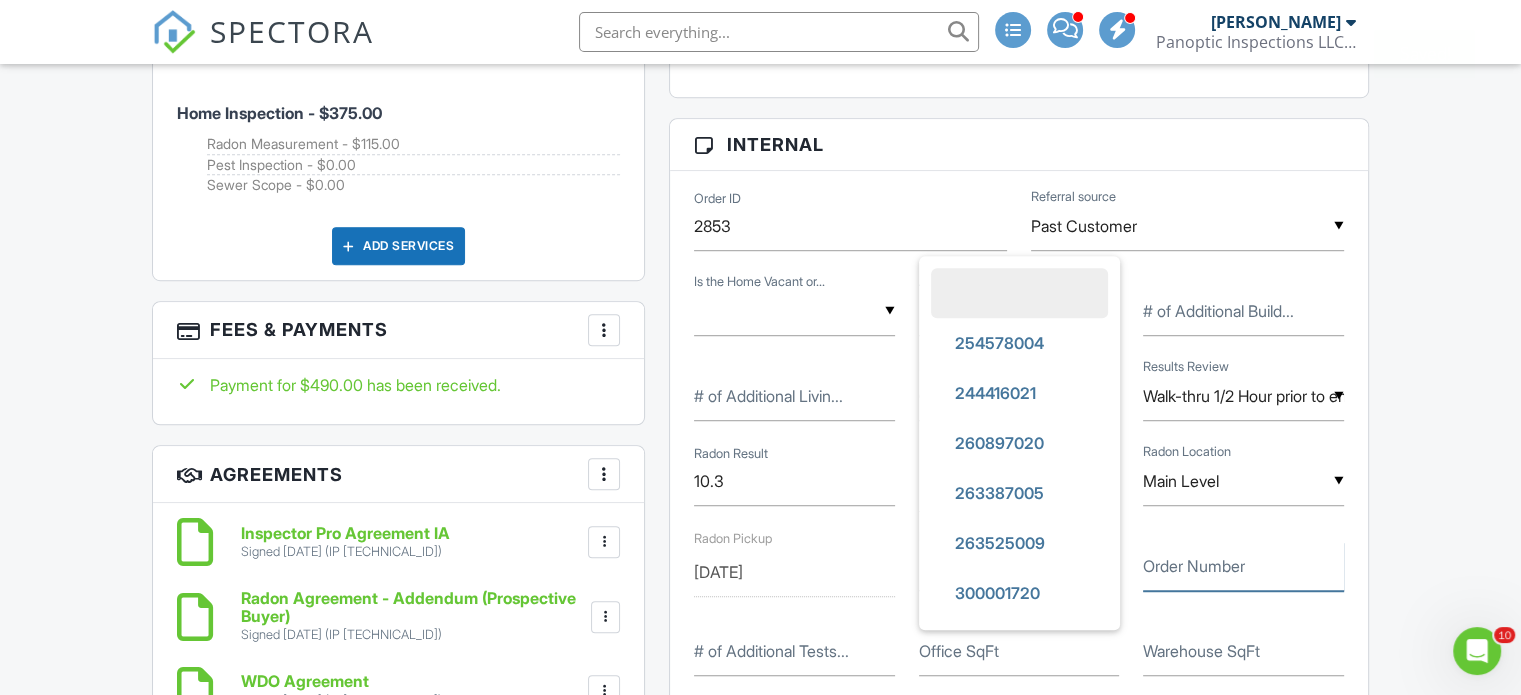 click on "Order Number" at bounding box center [1243, 566] 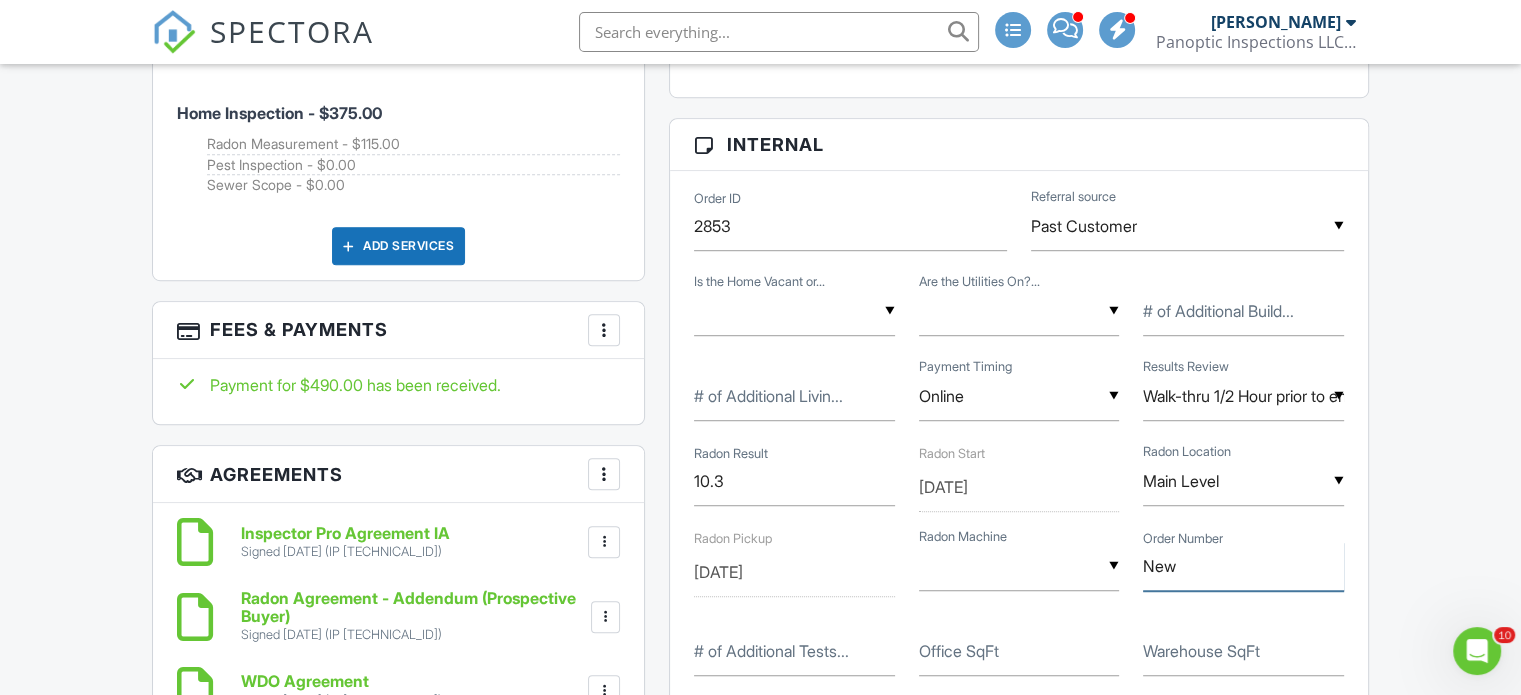 type on "New Machine" 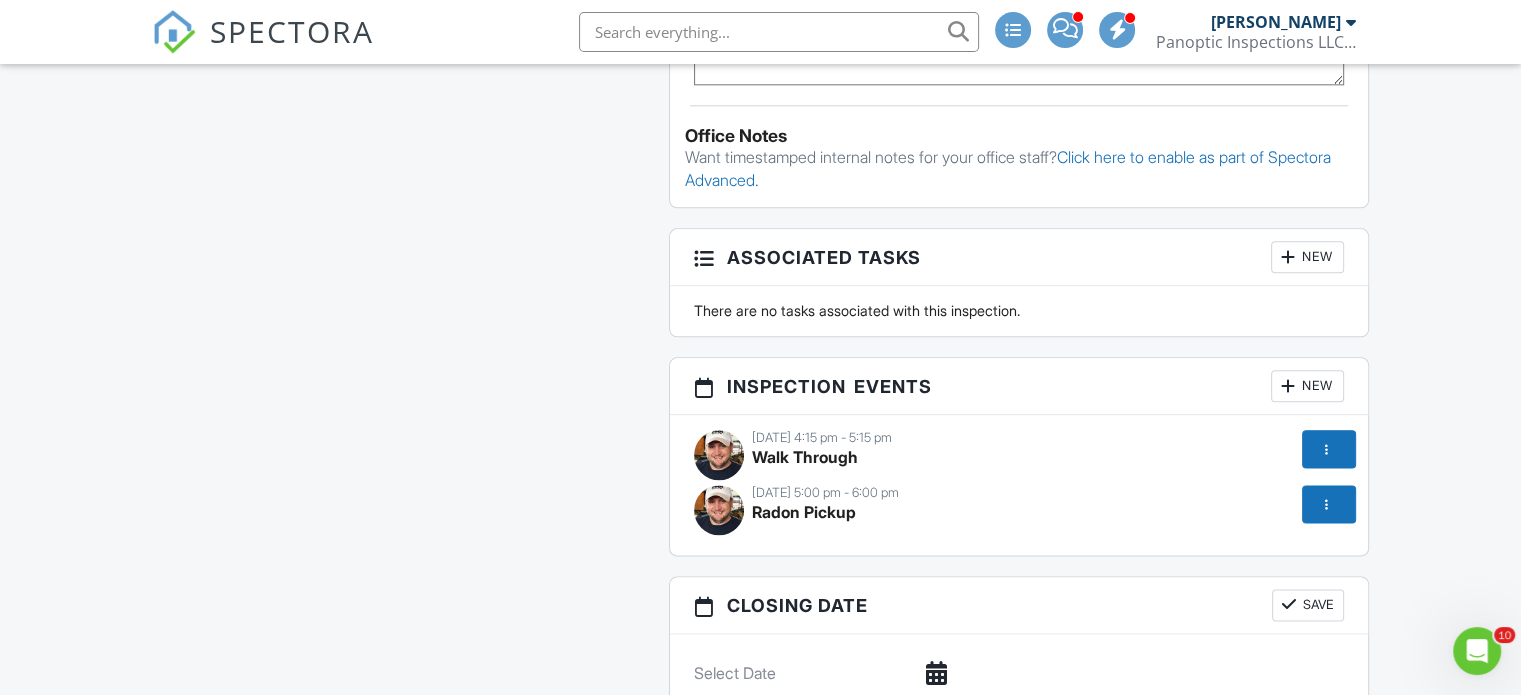 click on "Dashboard
Templates
Contacts
Settings
Metrics
Automations
Unconfirmed
Inspections
Support Center
Inspection Details
Client View
More
Property Details
Reschedule
Reorder / Copy
Share
Cancel
Delete
Print Order
Convert to V9
Enable Buy Now Pay Later
View Change Log
07/08/2025  1:30 pm
- 4:45 pm
1213 N 15th Ave E
Newton, IA 50208
Built
1954
1388
sq. ft.
Lot Size
30816
sq.ft.
3
bedrooms
1.0
bathrooms
+ − Leaflet  |  © MapTiler   © OpenStreetMap contributors
All emails and texts are disabled for this inspection!
Turn on emails and texts
Reports
Unlocked
Undelete
Attach
New
Panoptic Inspections - Inspection Report" at bounding box center [760, 492] 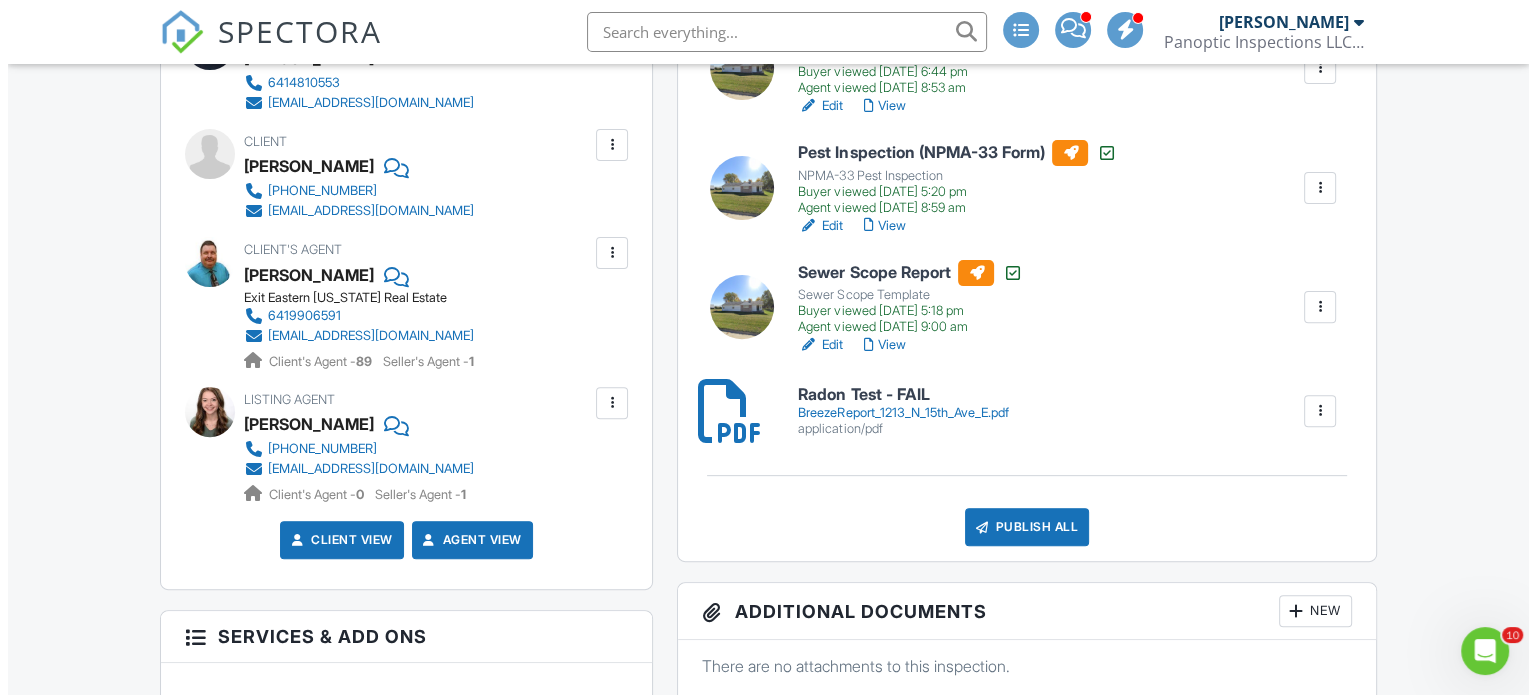 scroll, scrollTop: 640, scrollLeft: 0, axis: vertical 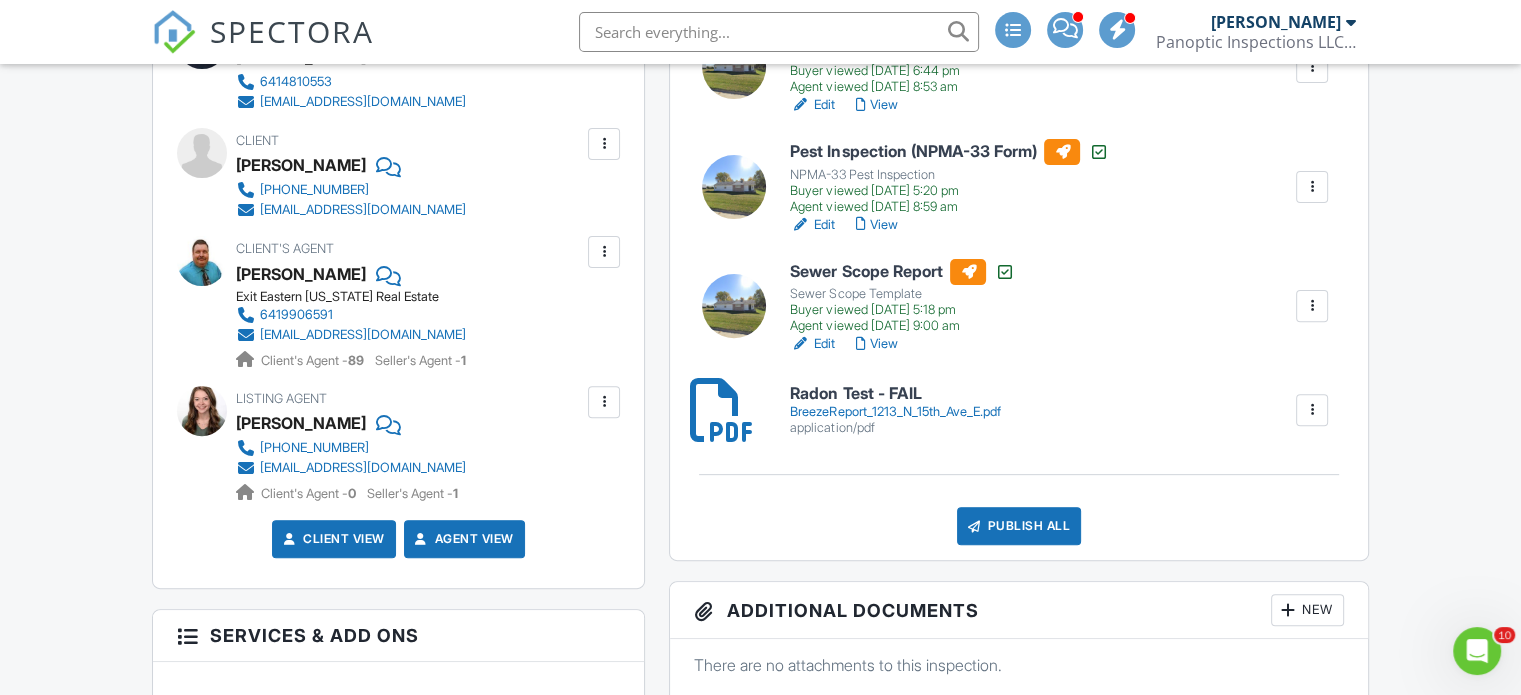 click on "Publish All" at bounding box center (1019, 526) 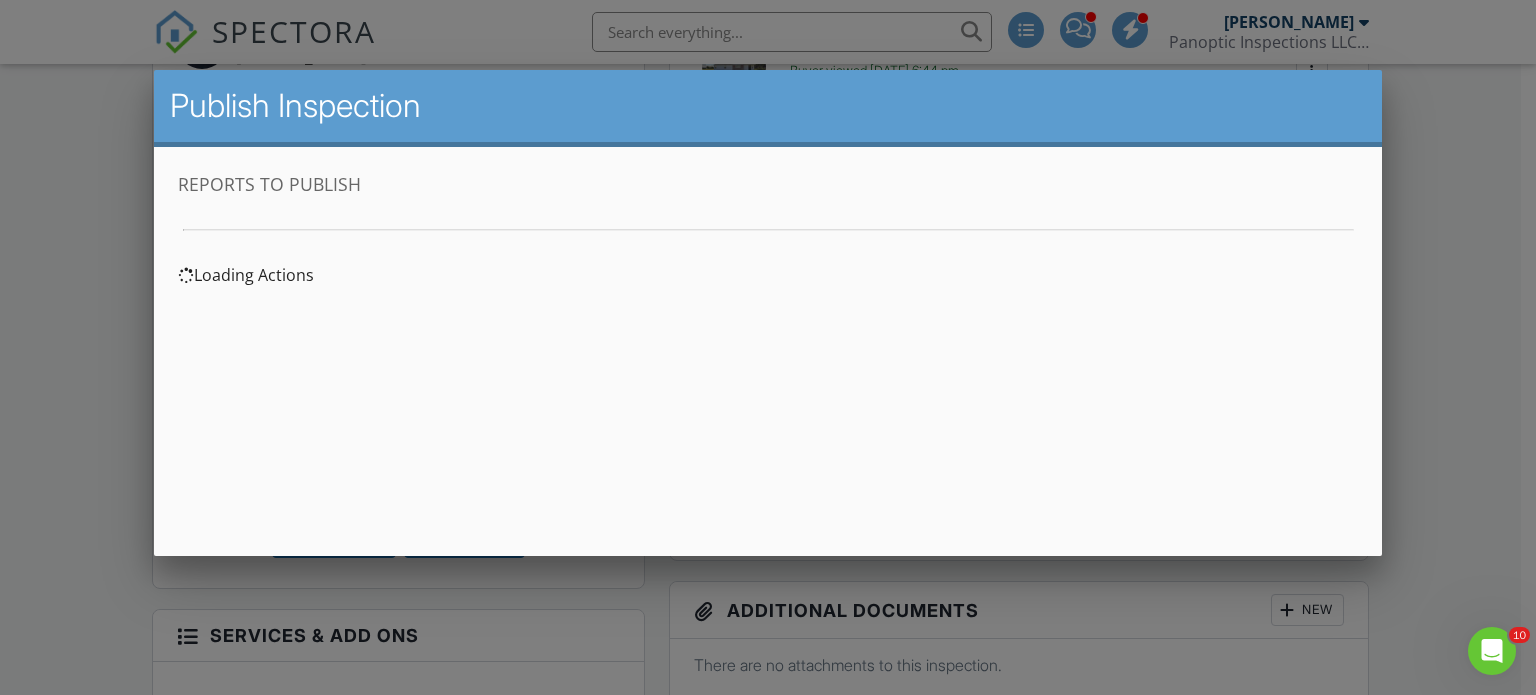 scroll, scrollTop: 0, scrollLeft: 0, axis: both 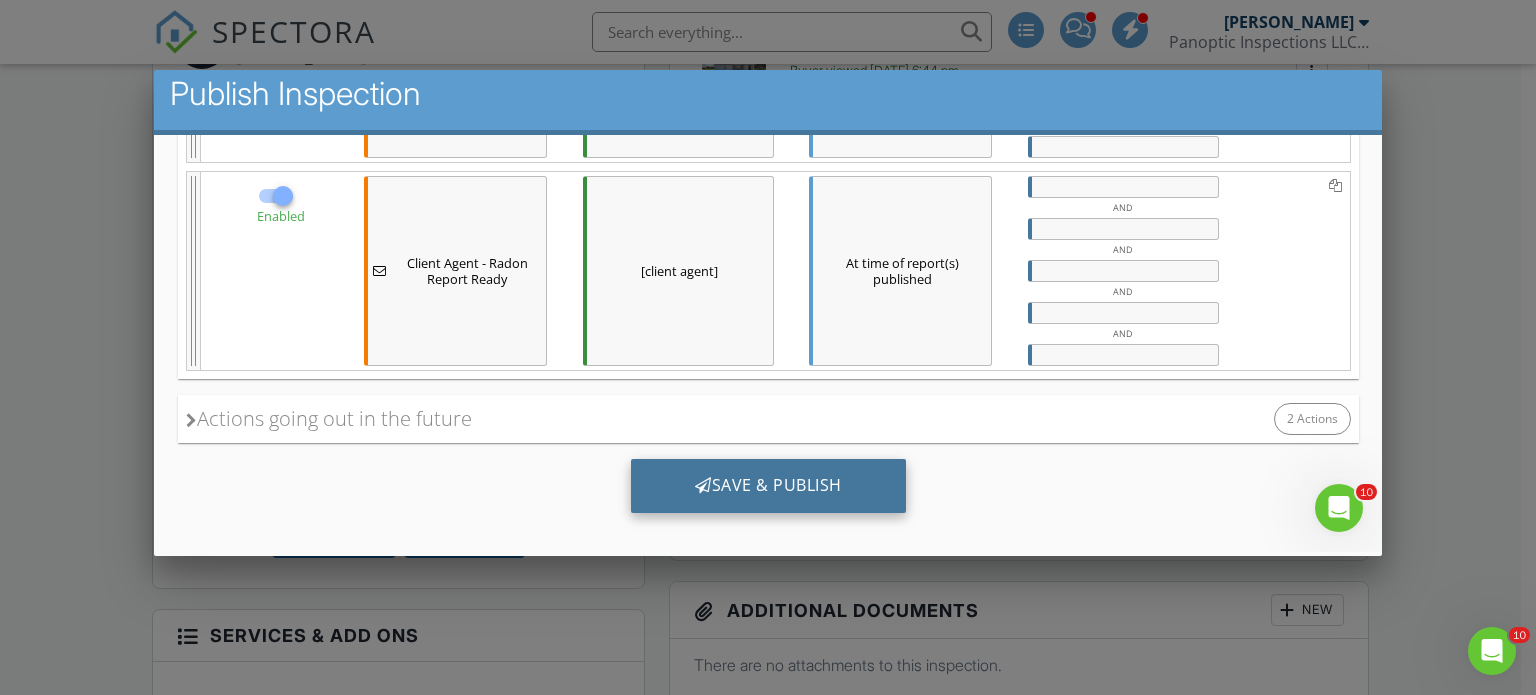 click on "Save & Publish" at bounding box center [767, 485] 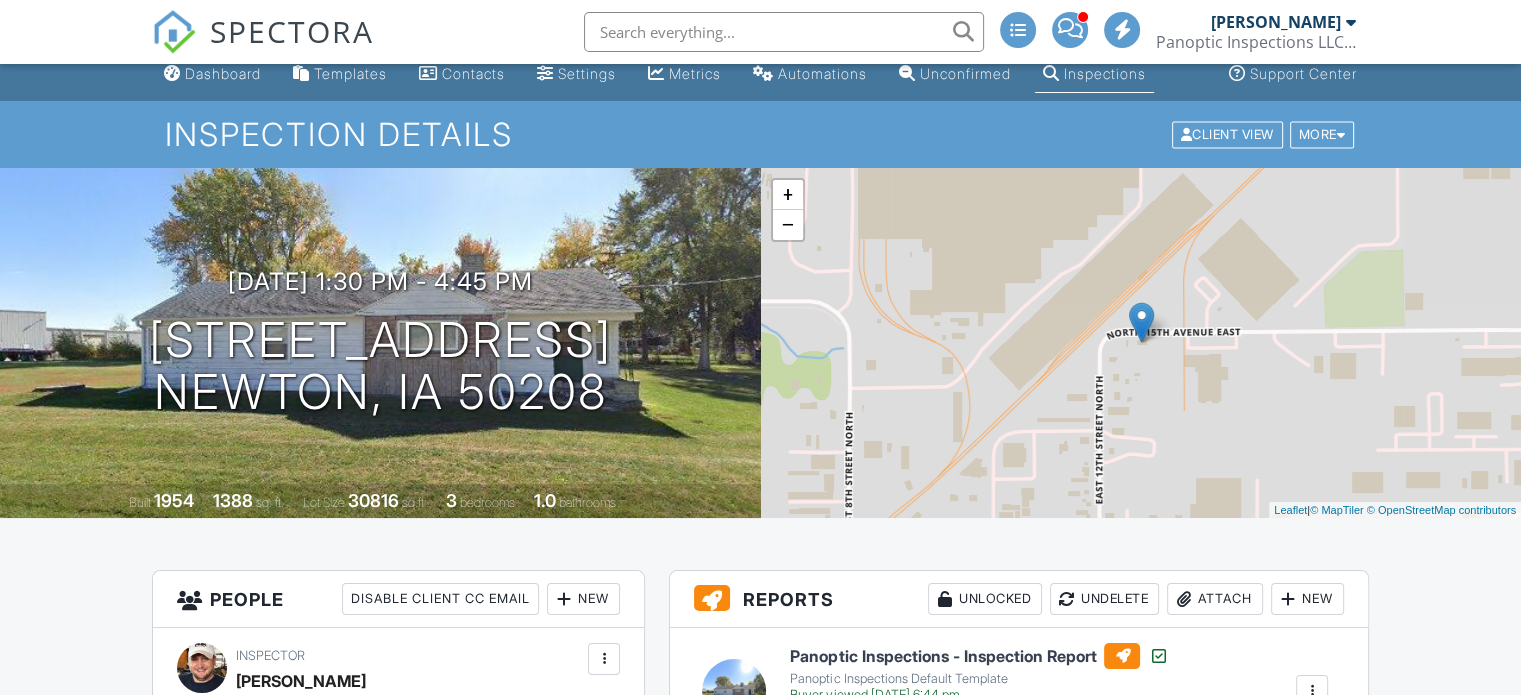 scroll, scrollTop: 16, scrollLeft: 0, axis: vertical 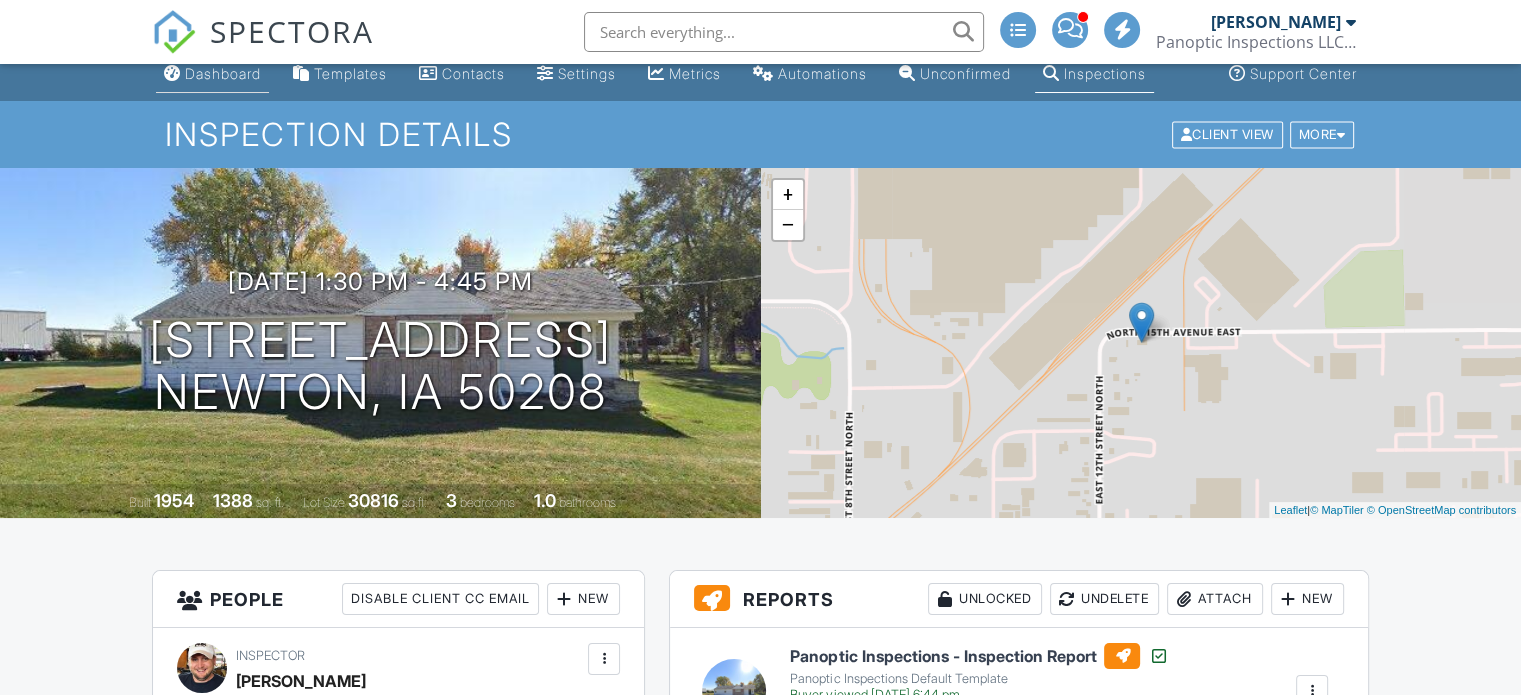 click on "Dashboard" at bounding box center [223, 73] 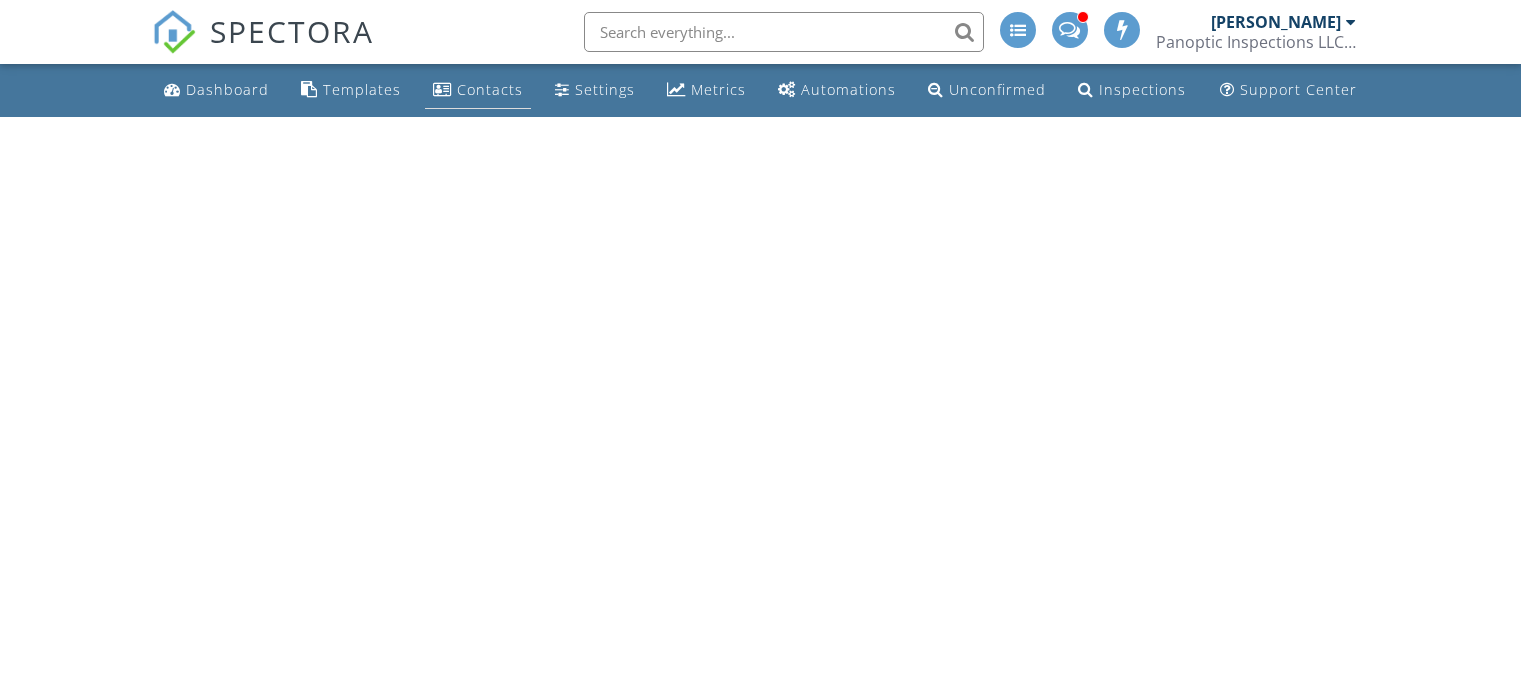 scroll, scrollTop: 0, scrollLeft: 0, axis: both 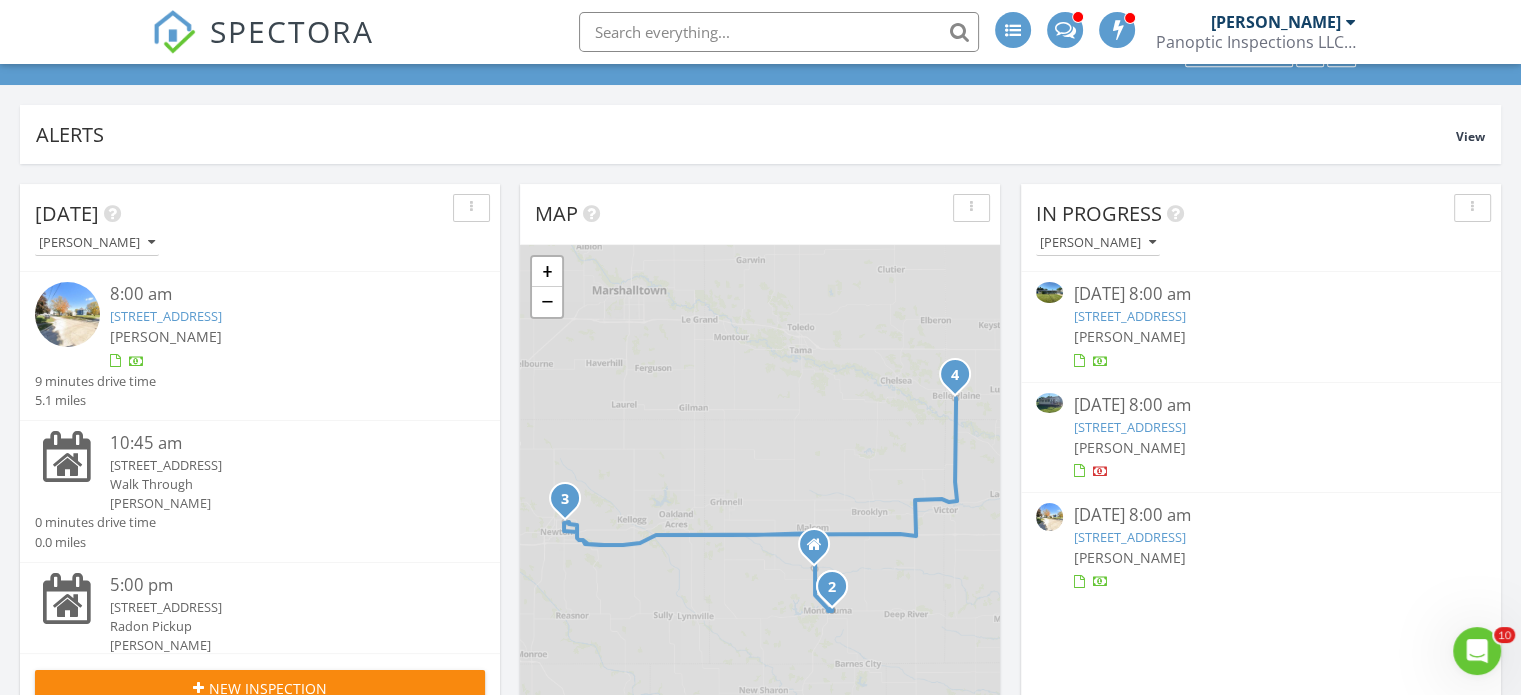 click on "203 N Mill St, North English, IA 52316" at bounding box center [1129, 427] 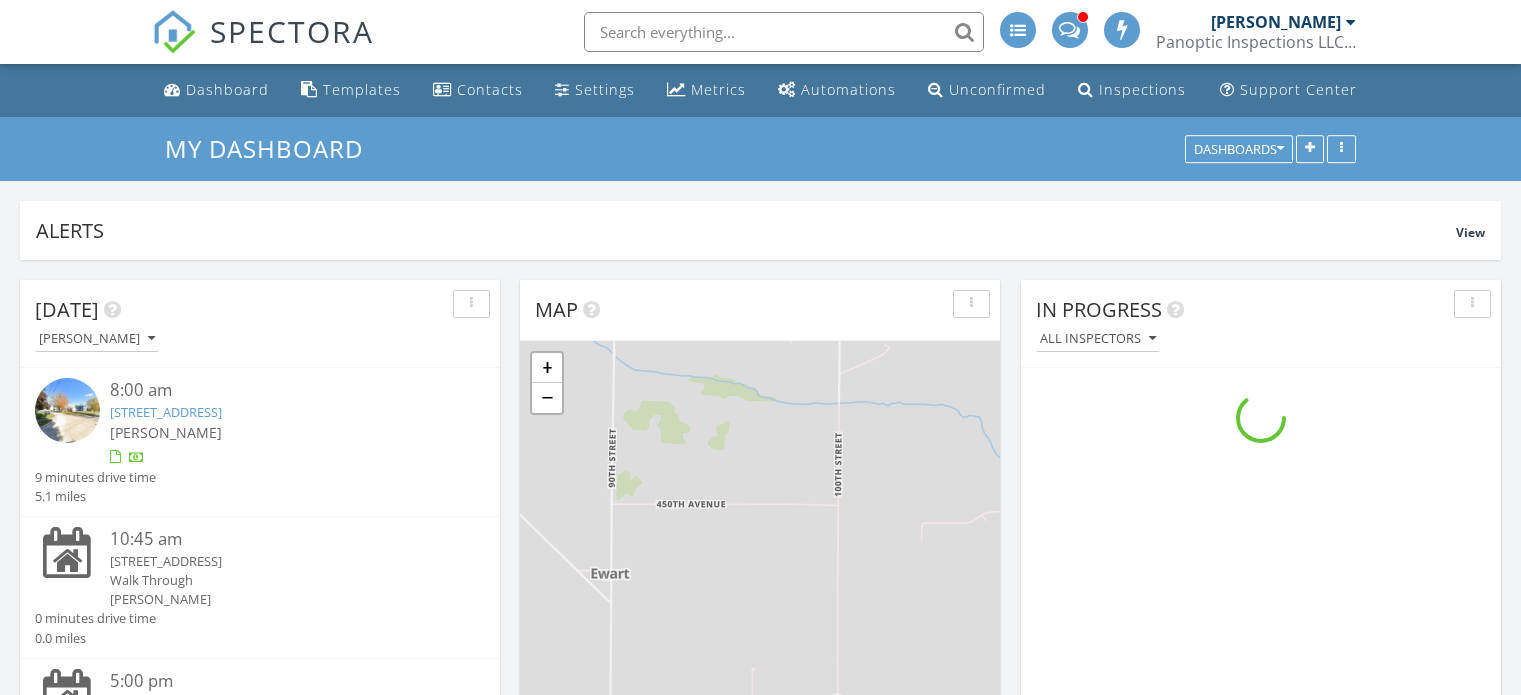 scroll, scrollTop: 96, scrollLeft: 0, axis: vertical 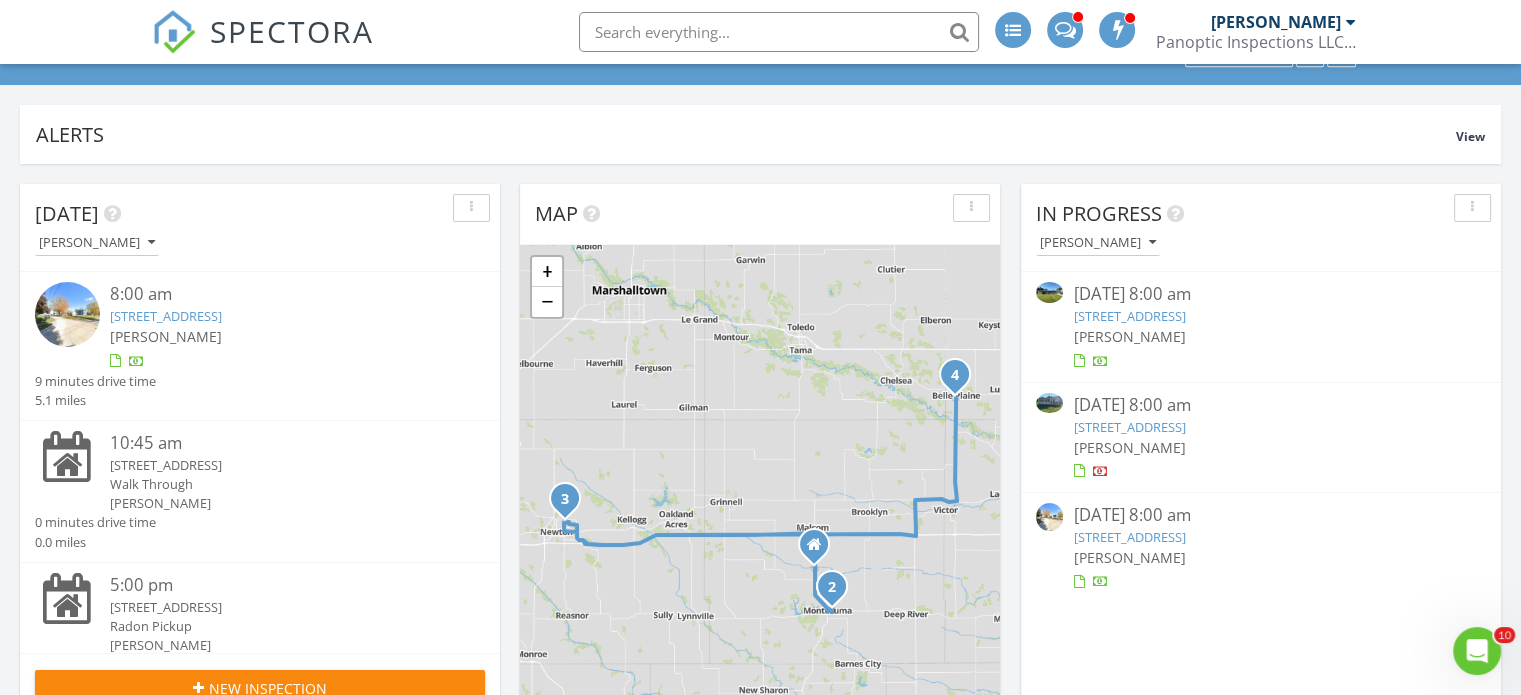 click on "[STREET_ADDRESS]" at bounding box center [1129, 316] 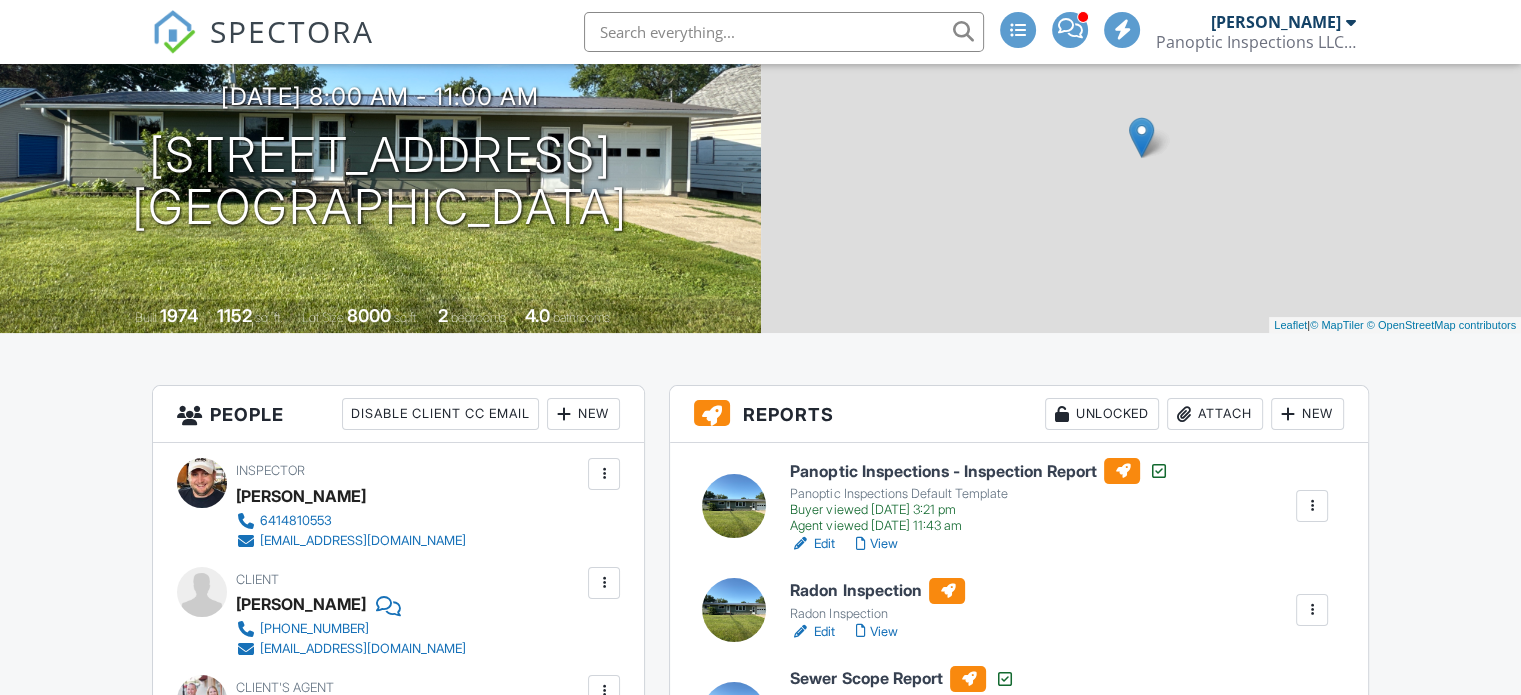 scroll, scrollTop: 0, scrollLeft: 0, axis: both 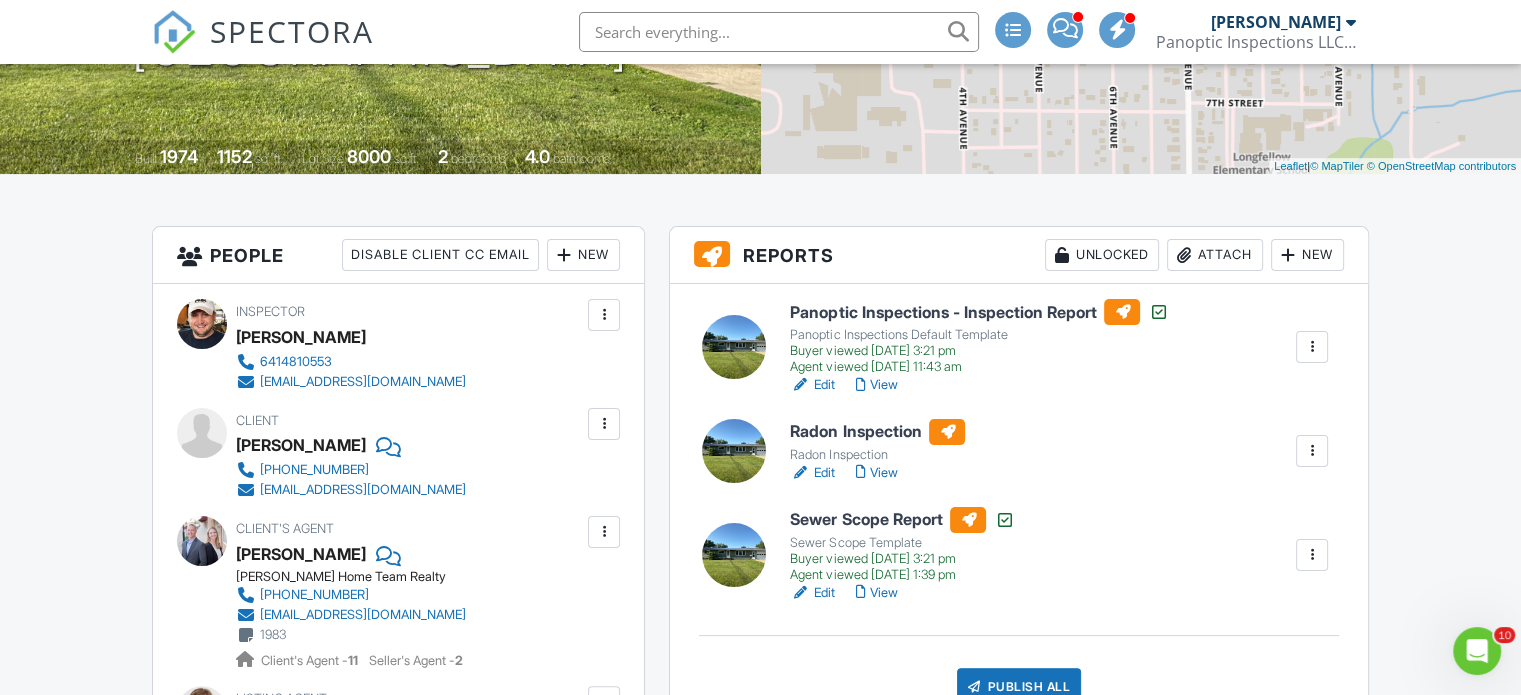 click at bounding box center (1312, 451) 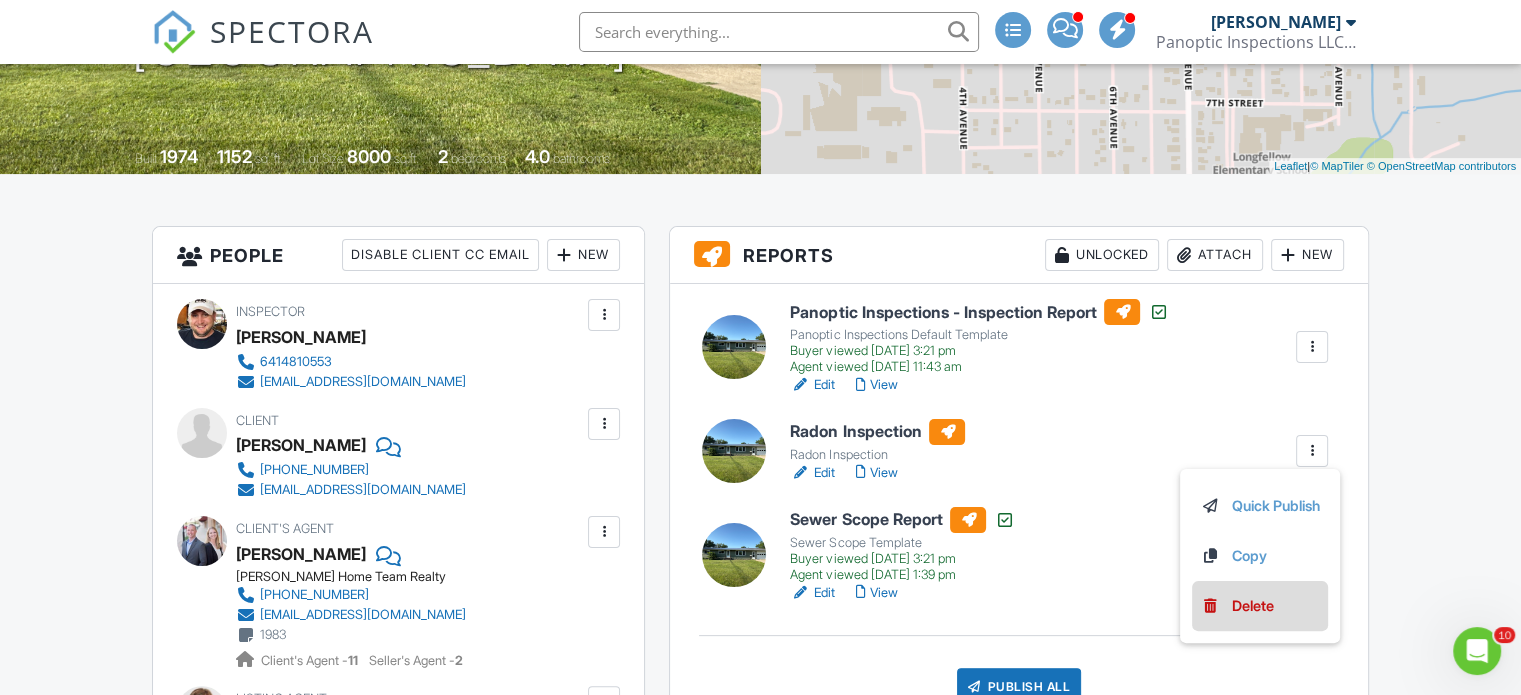 click on "Delete" at bounding box center [1260, 606] 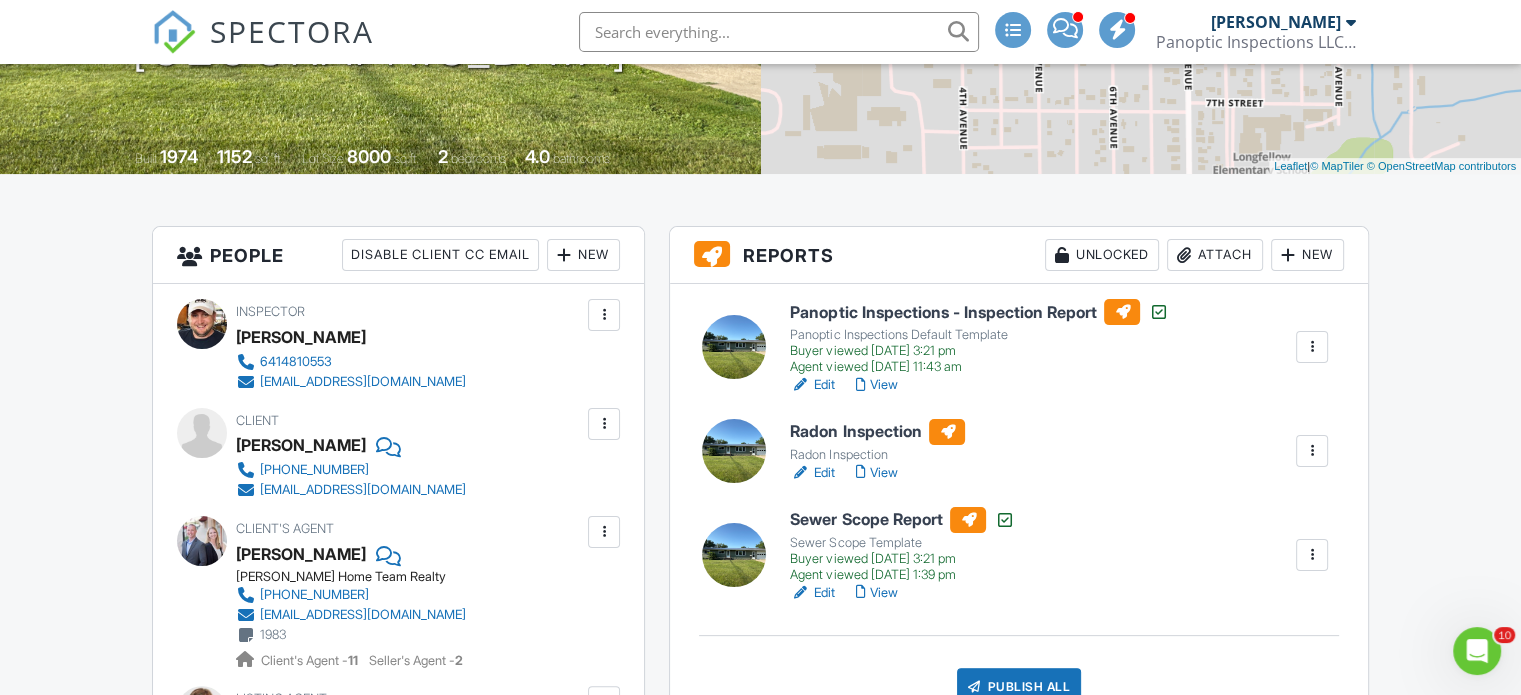 click at bounding box center [1312, 451] 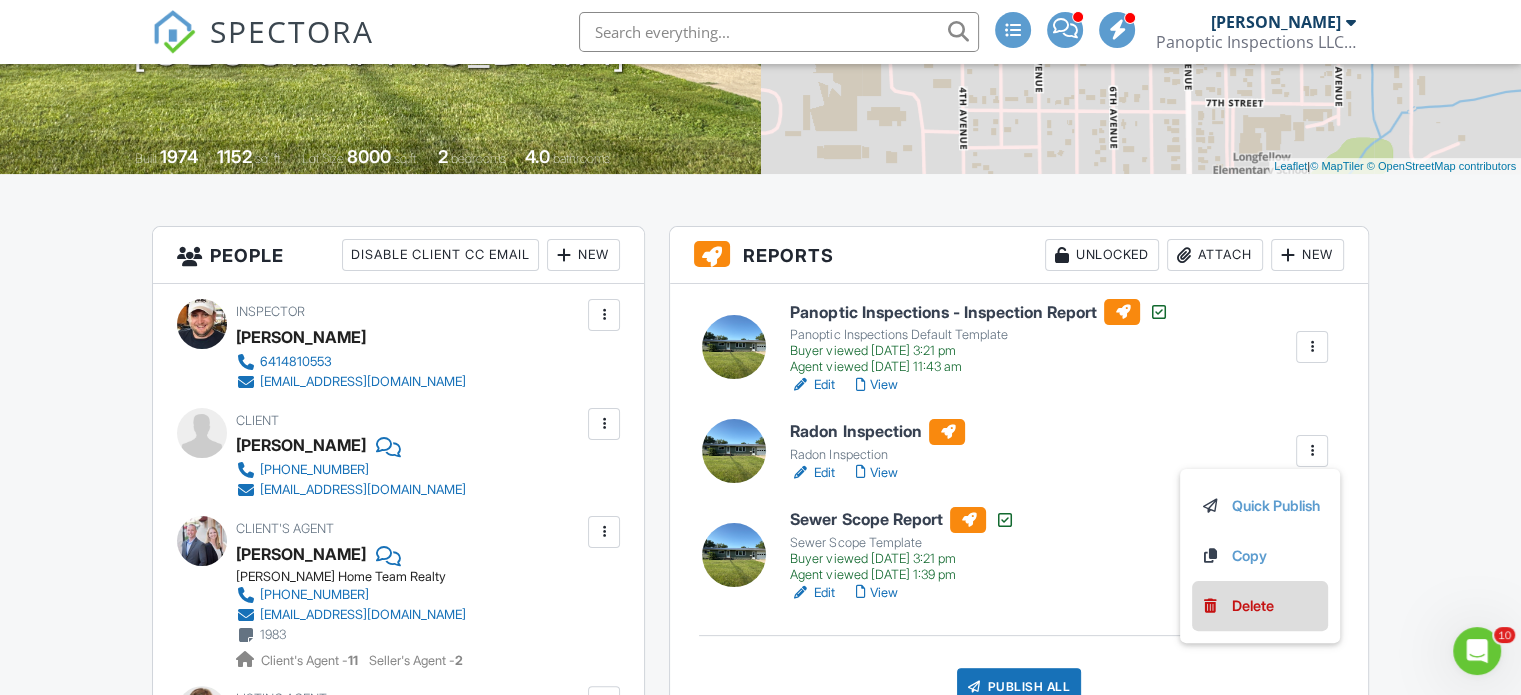 click at bounding box center [1210, 606] 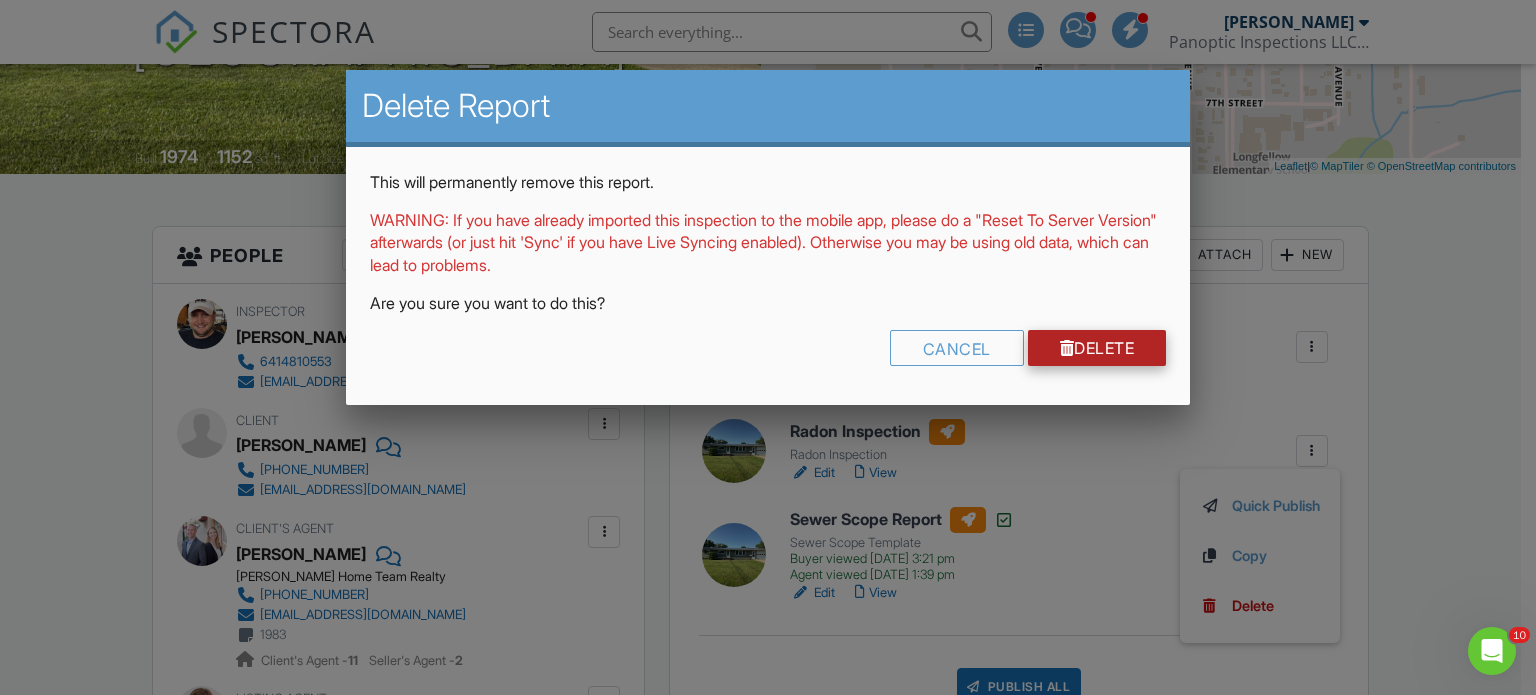 click on "Delete" at bounding box center (1097, 348) 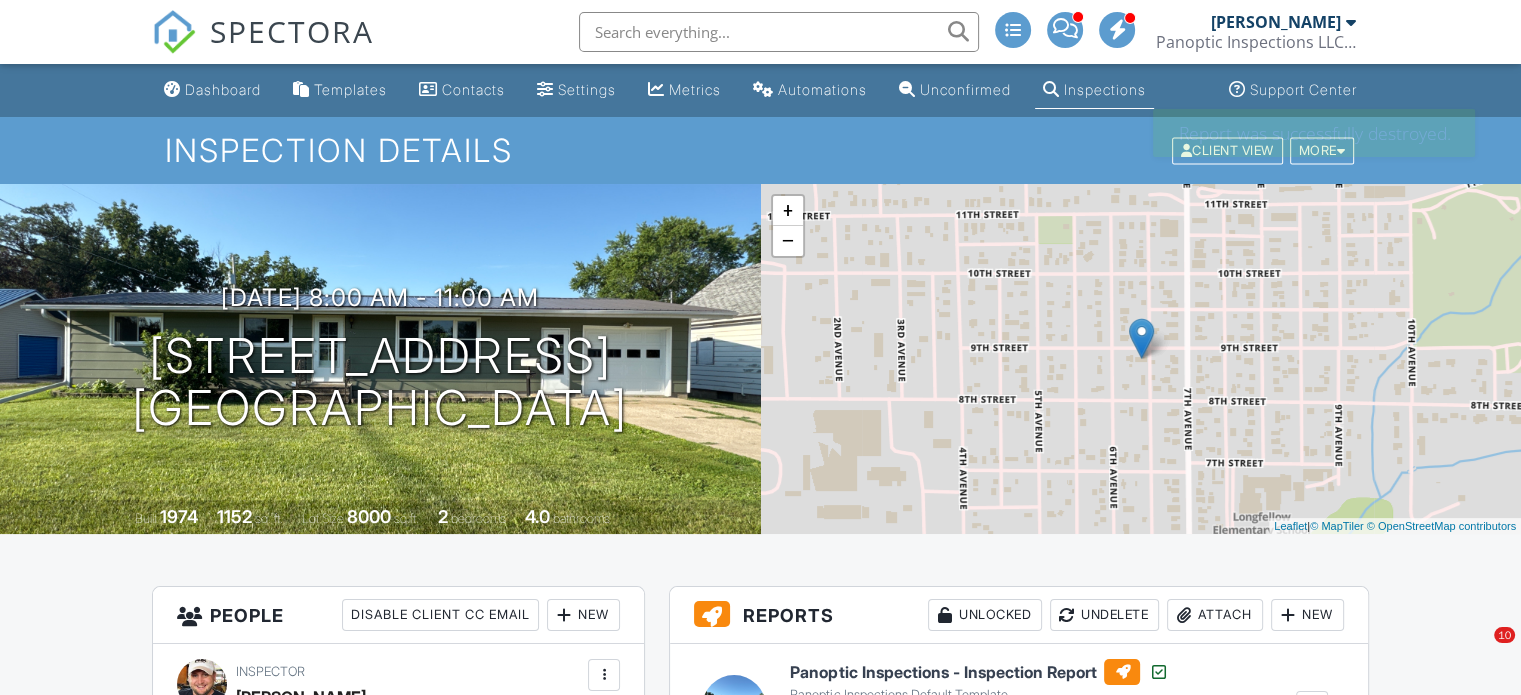 scroll, scrollTop: 0, scrollLeft: 0, axis: both 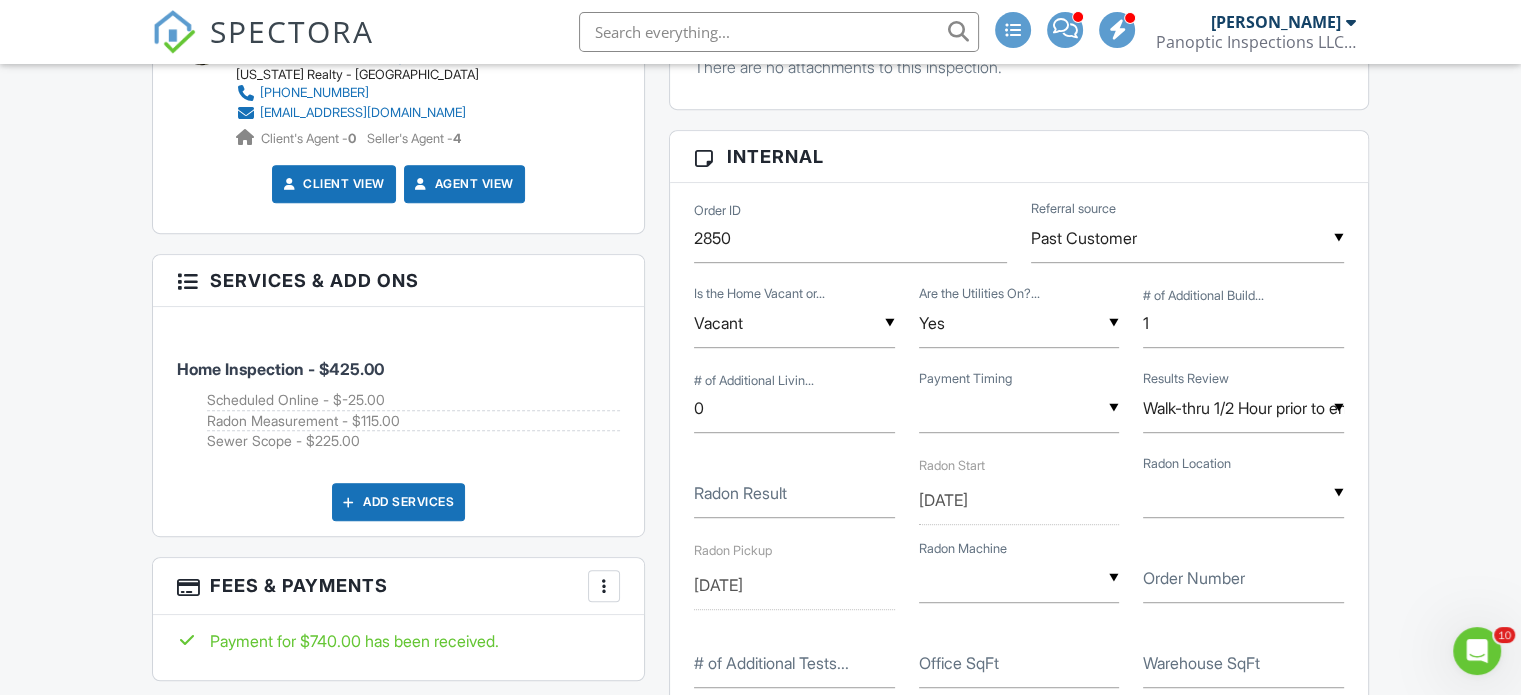 click at bounding box center [1019, 408] 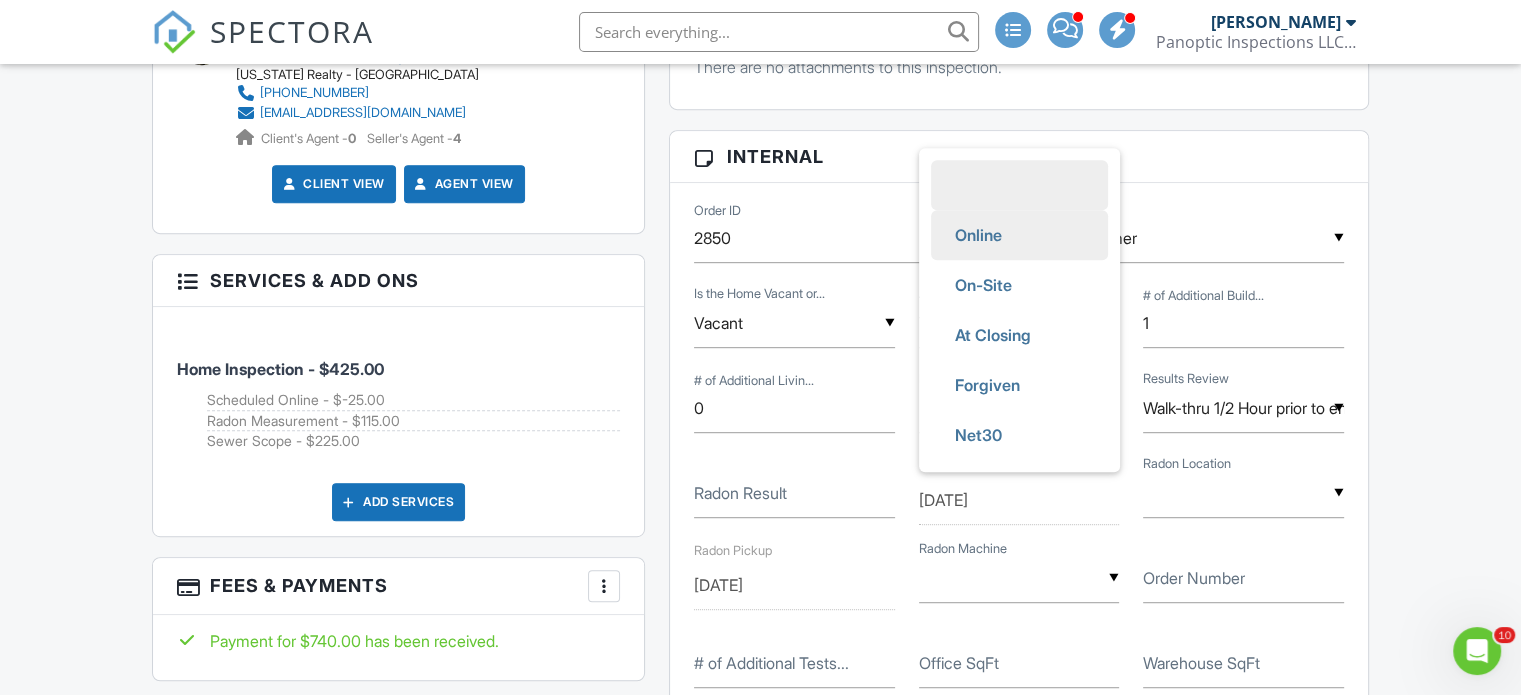 click on "Online" at bounding box center (978, 235) 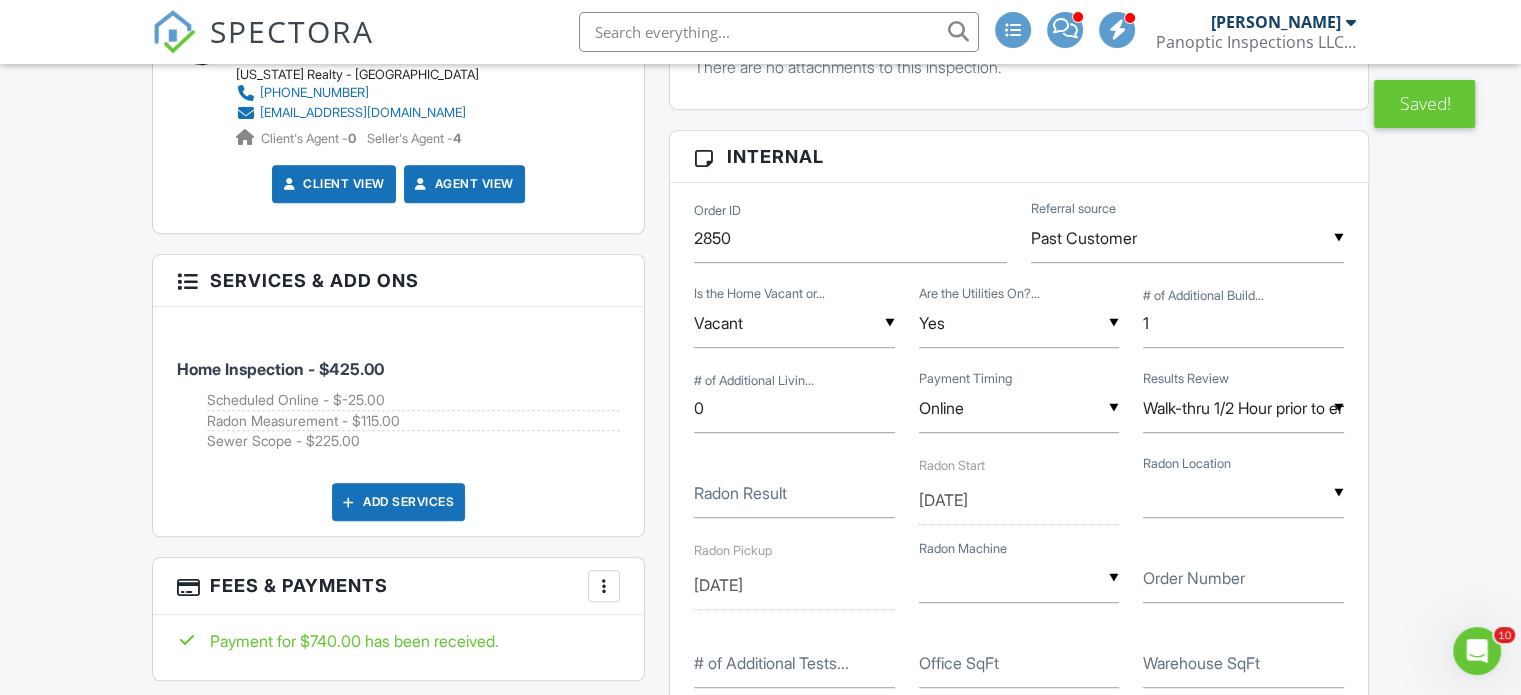 click on "▼ Basement Main Level
Basement
Main Level" at bounding box center [1243, 493] 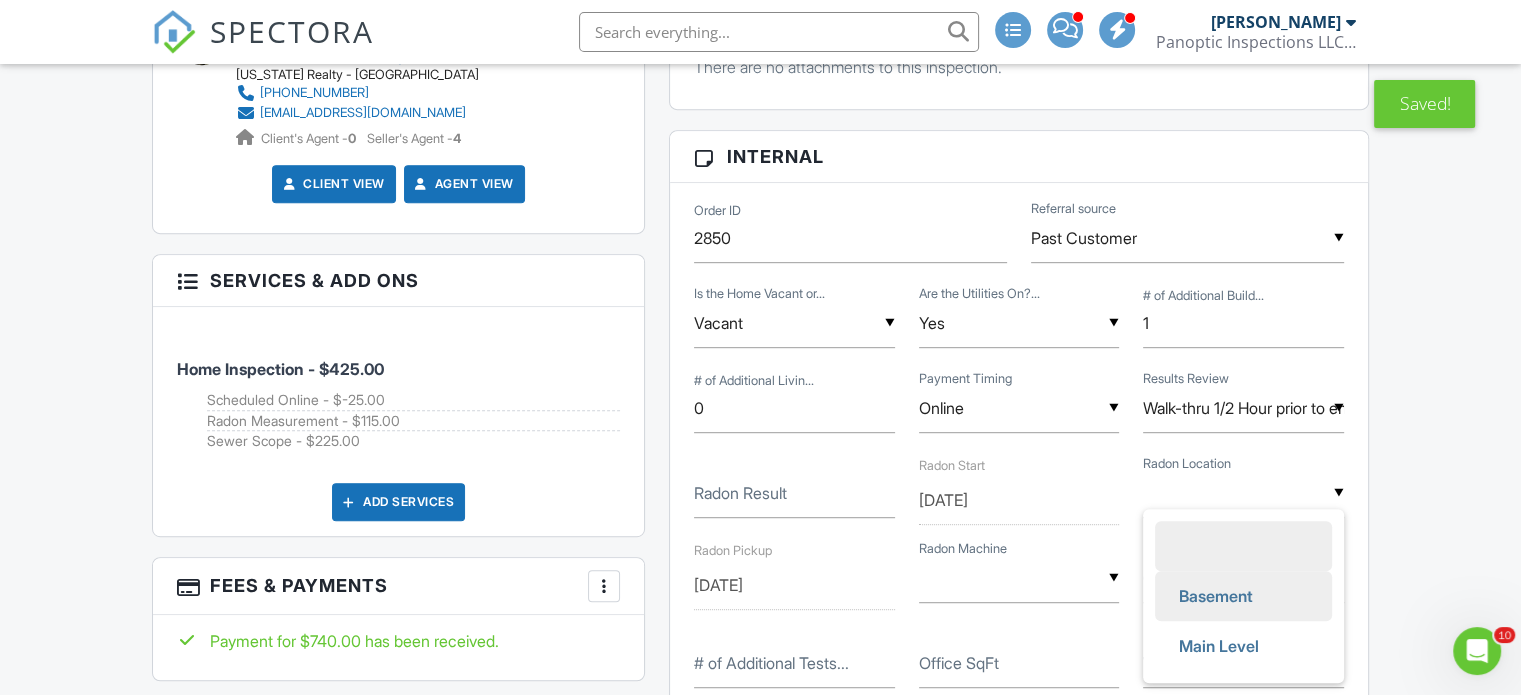 click on "Basement" at bounding box center [1216, 596] 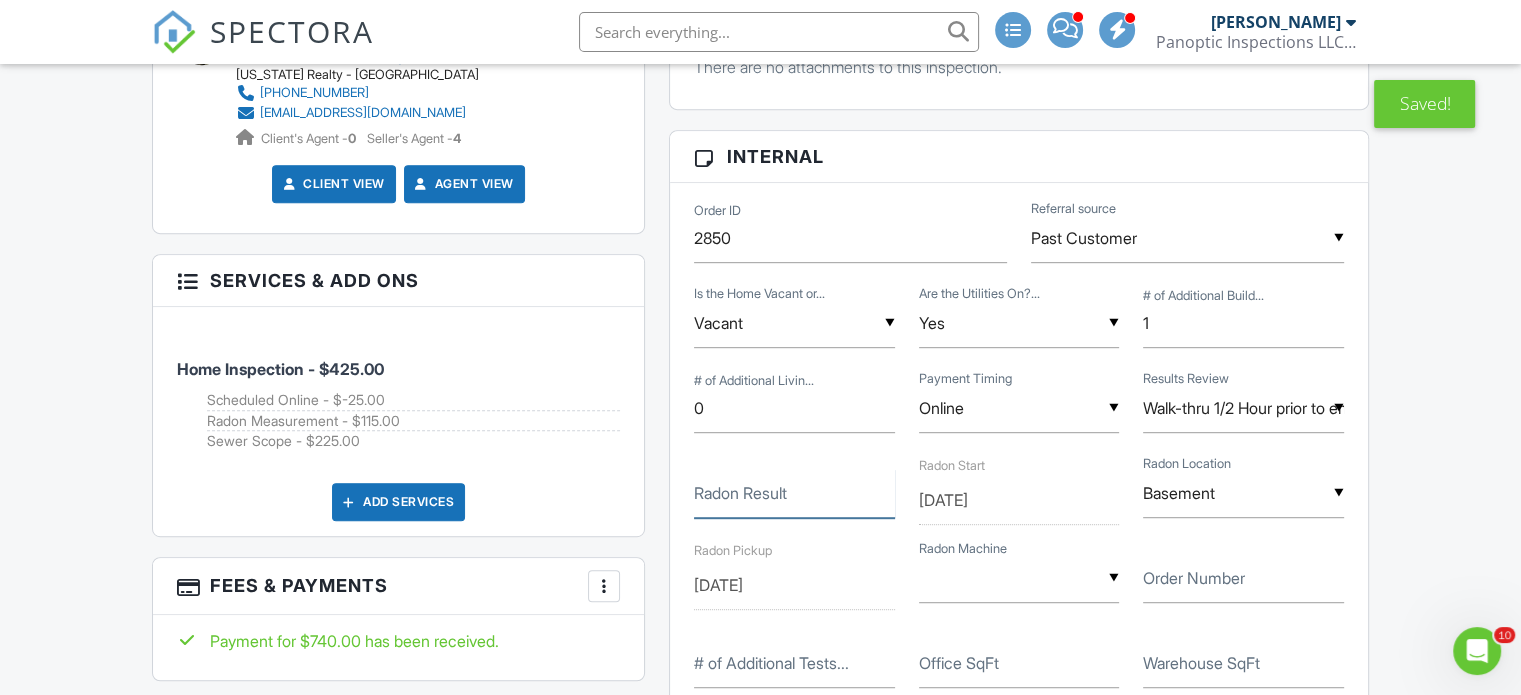 click on "Radon Result" at bounding box center (794, 493) 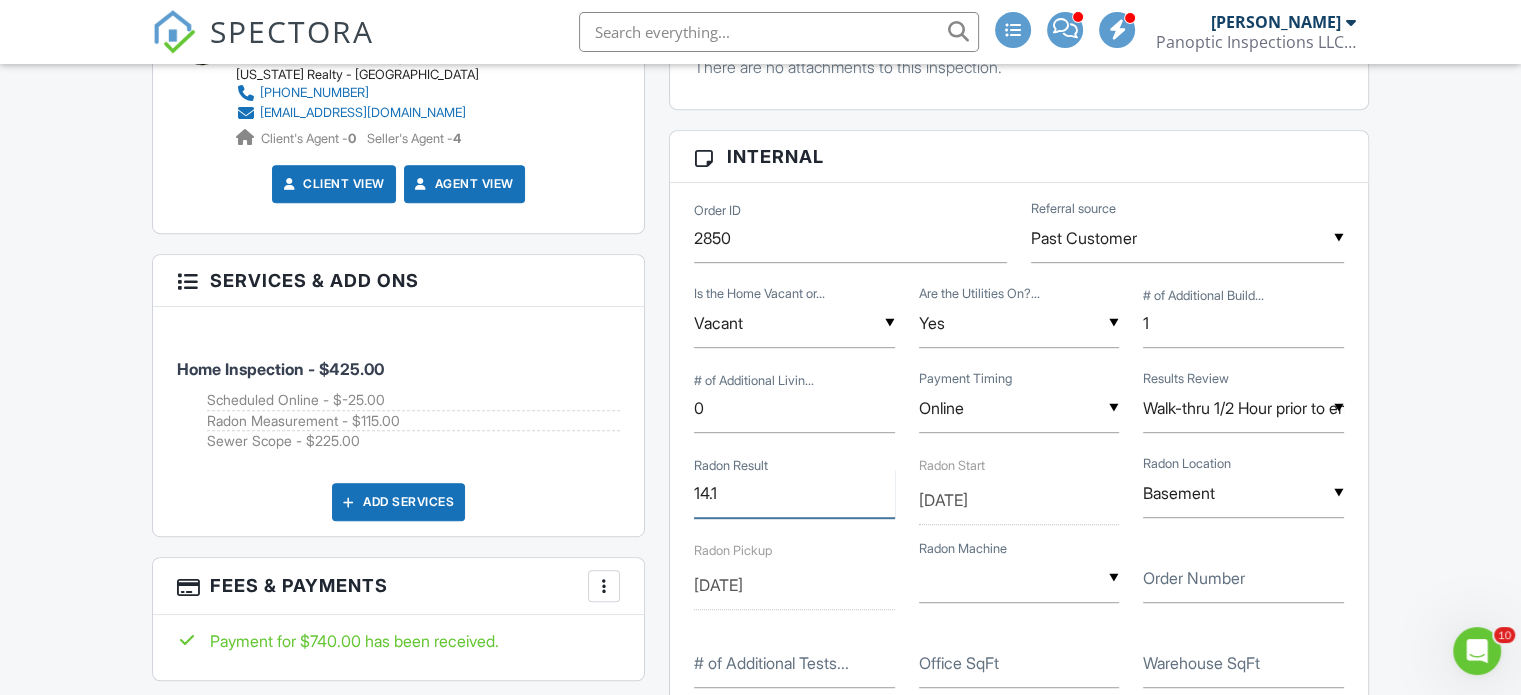 type on "14.1" 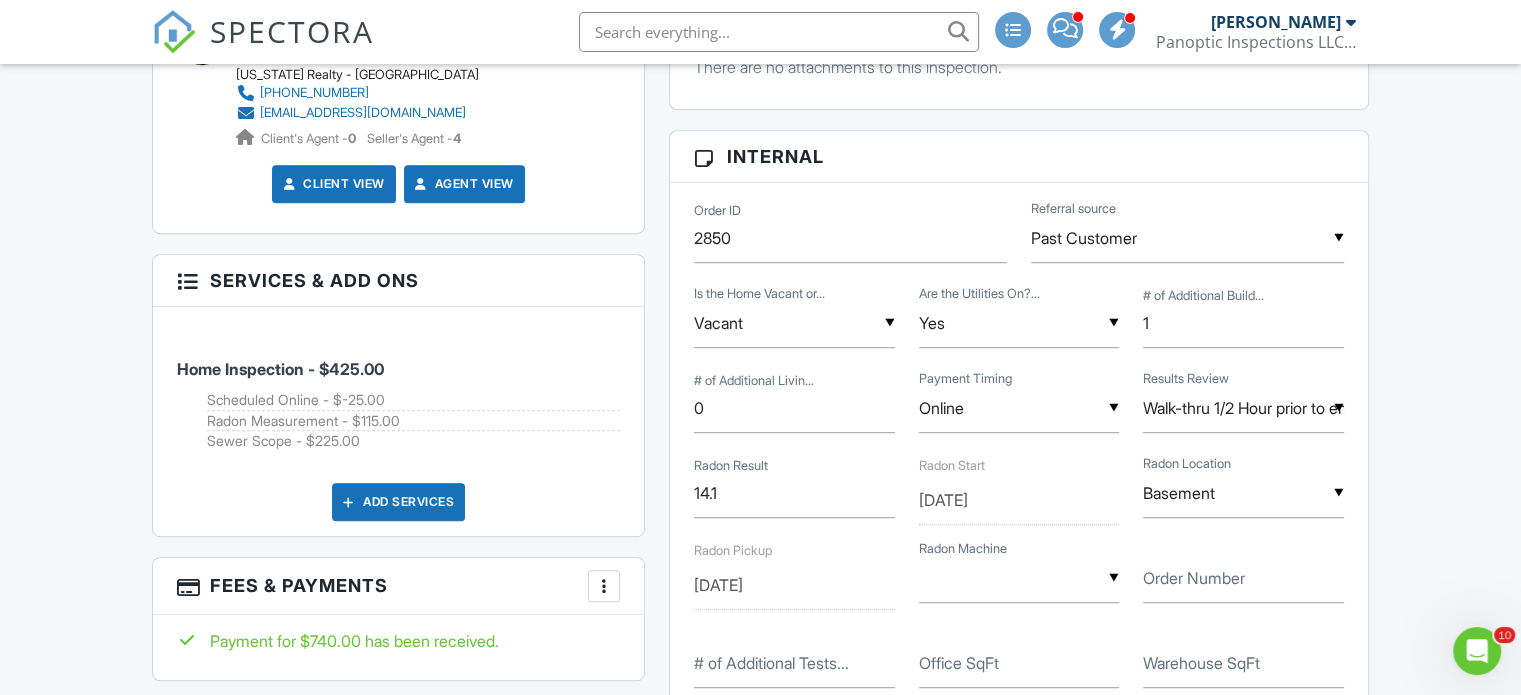 click at bounding box center (1019, 578) 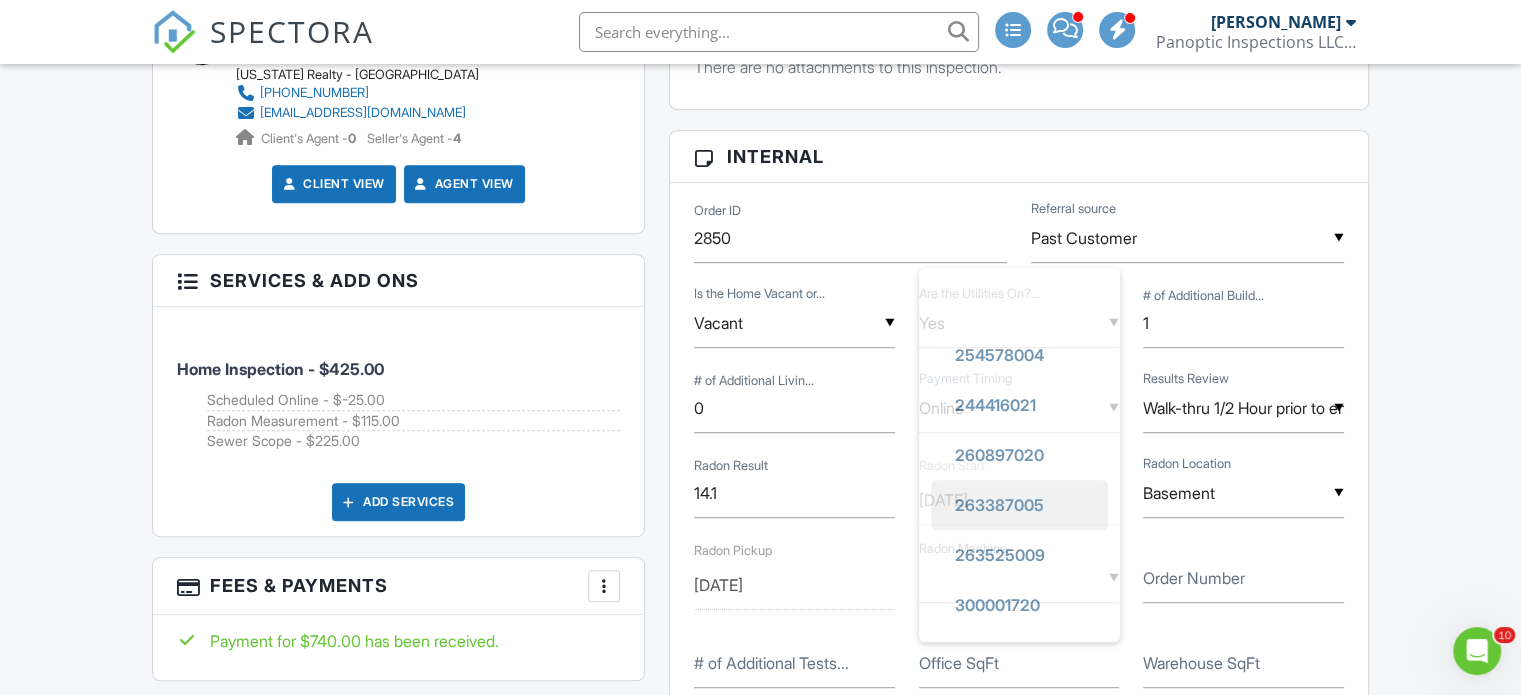 click on "263387005" at bounding box center [999, 505] 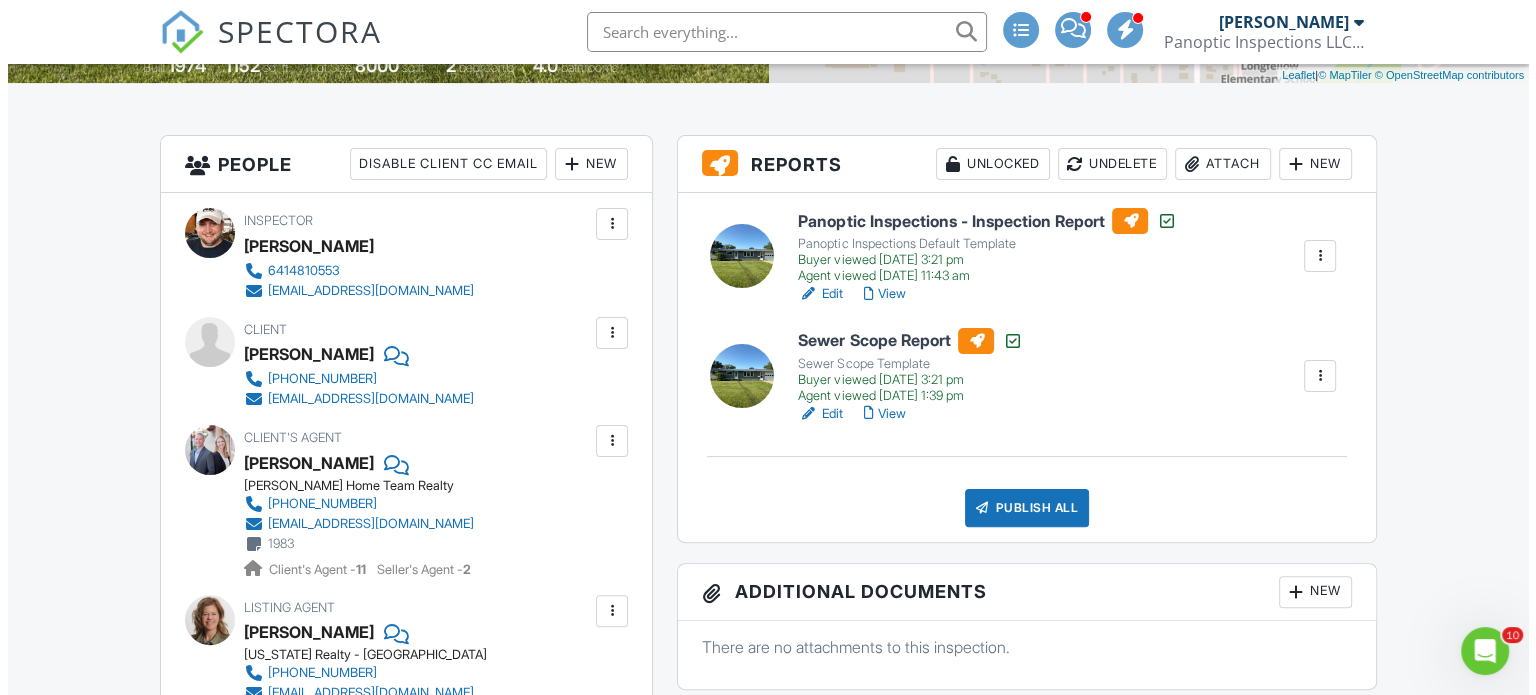 scroll, scrollTop: 444, scrollLeft: 0, axis: vertical 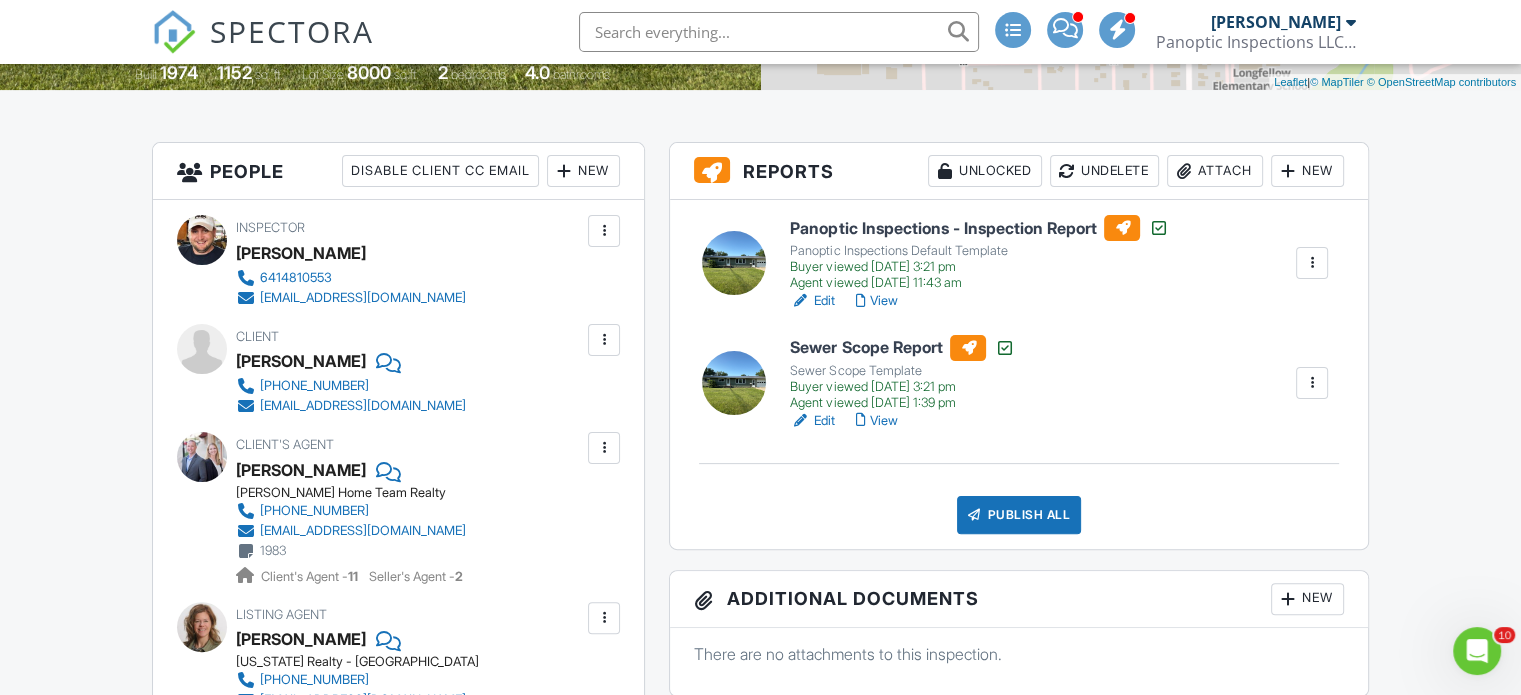 click on "Attach" at bounding box center (1215, 171) 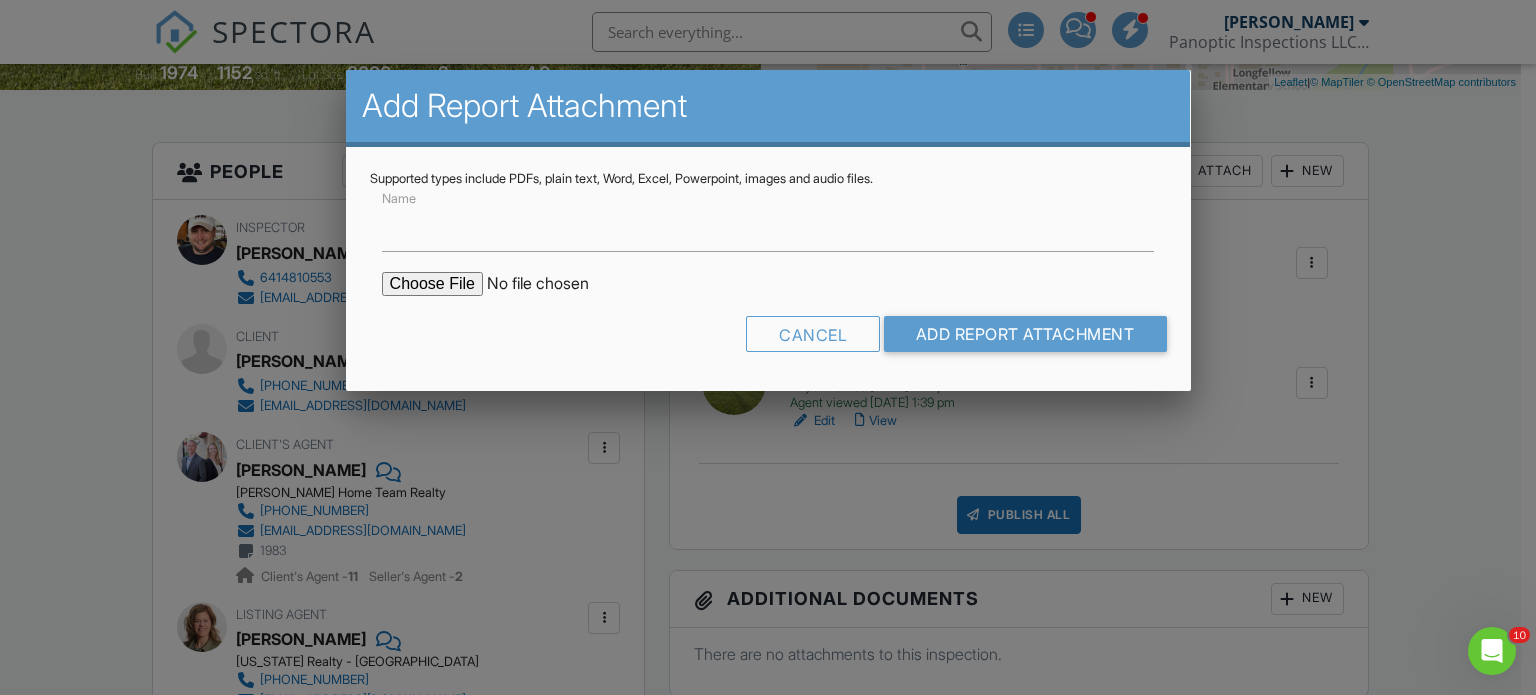 click at bounding box center [552, 284] 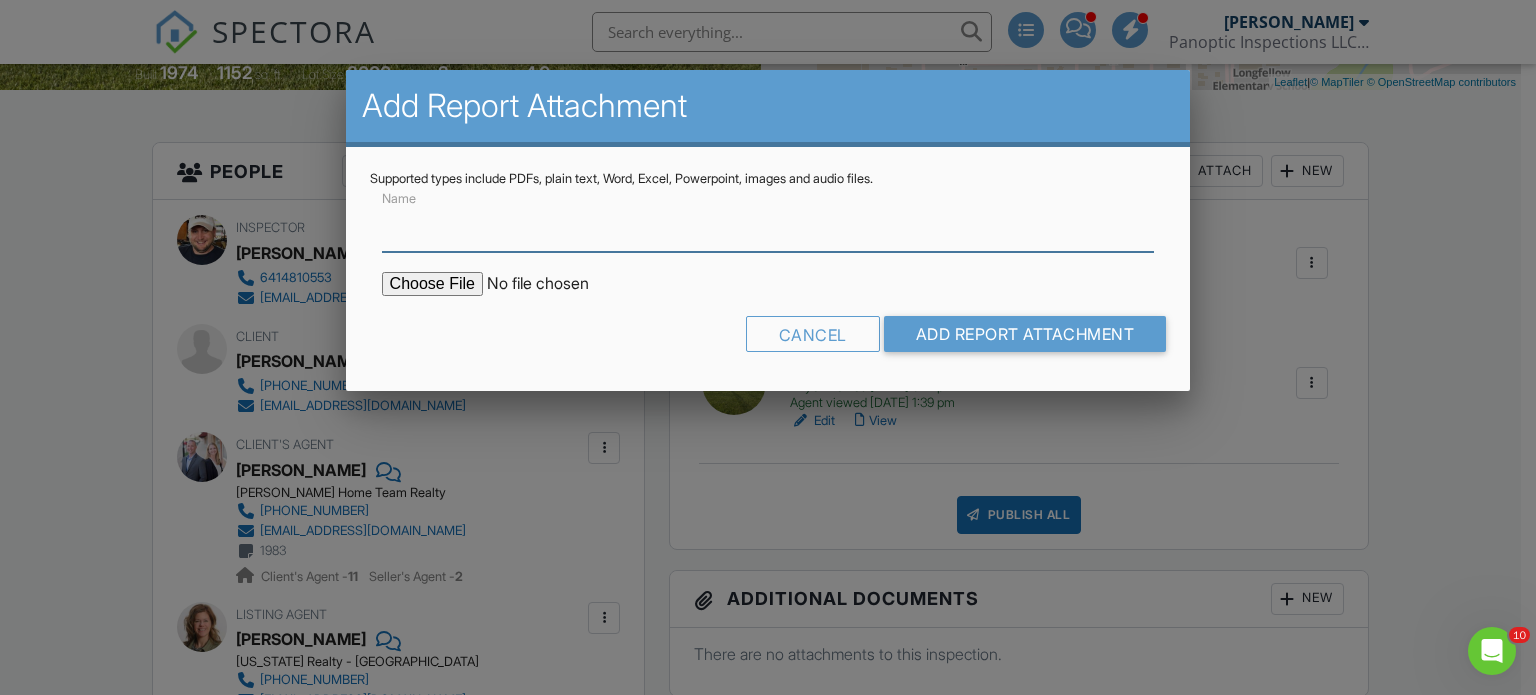 click on "Name" at bounding box center (768, 227) 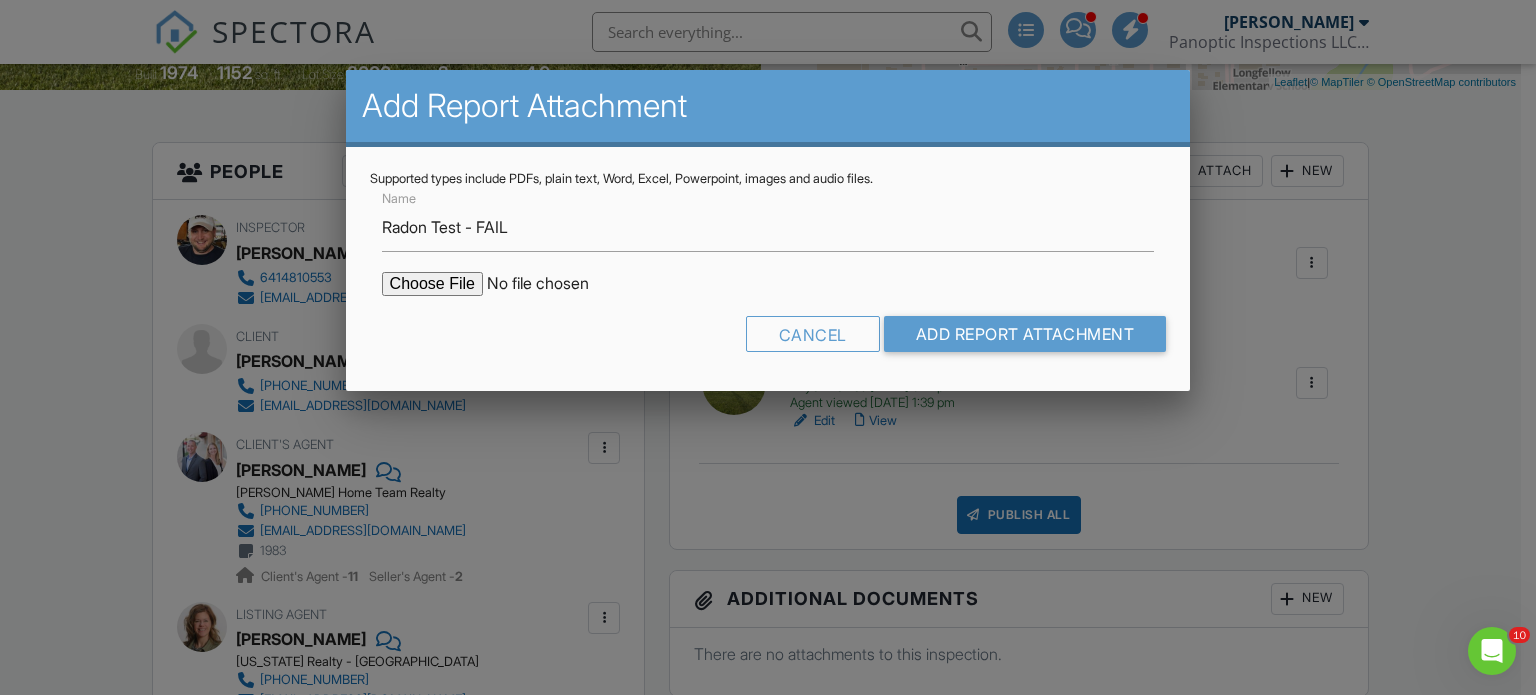 click at bounding box center [552, 284] 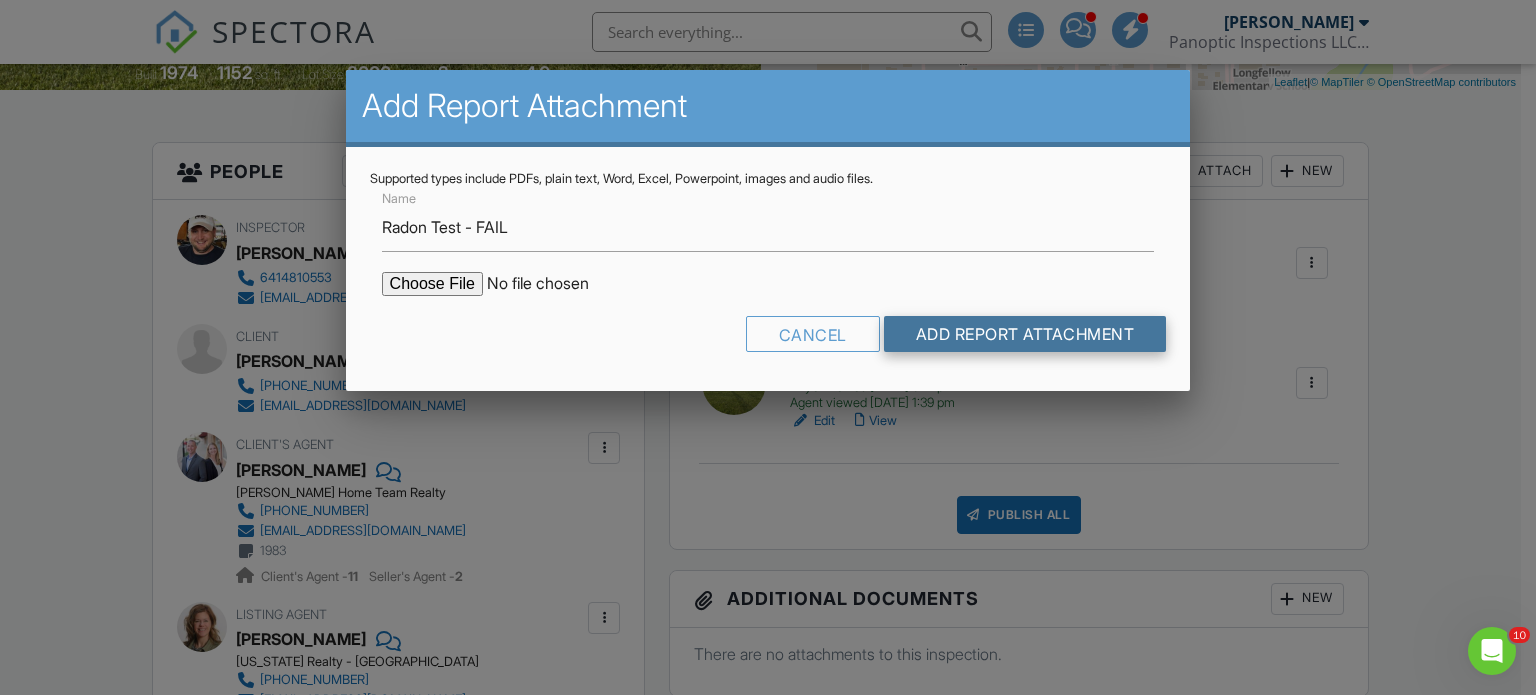 click on "Add Report Attachment" at bounding box center [1025, 334] 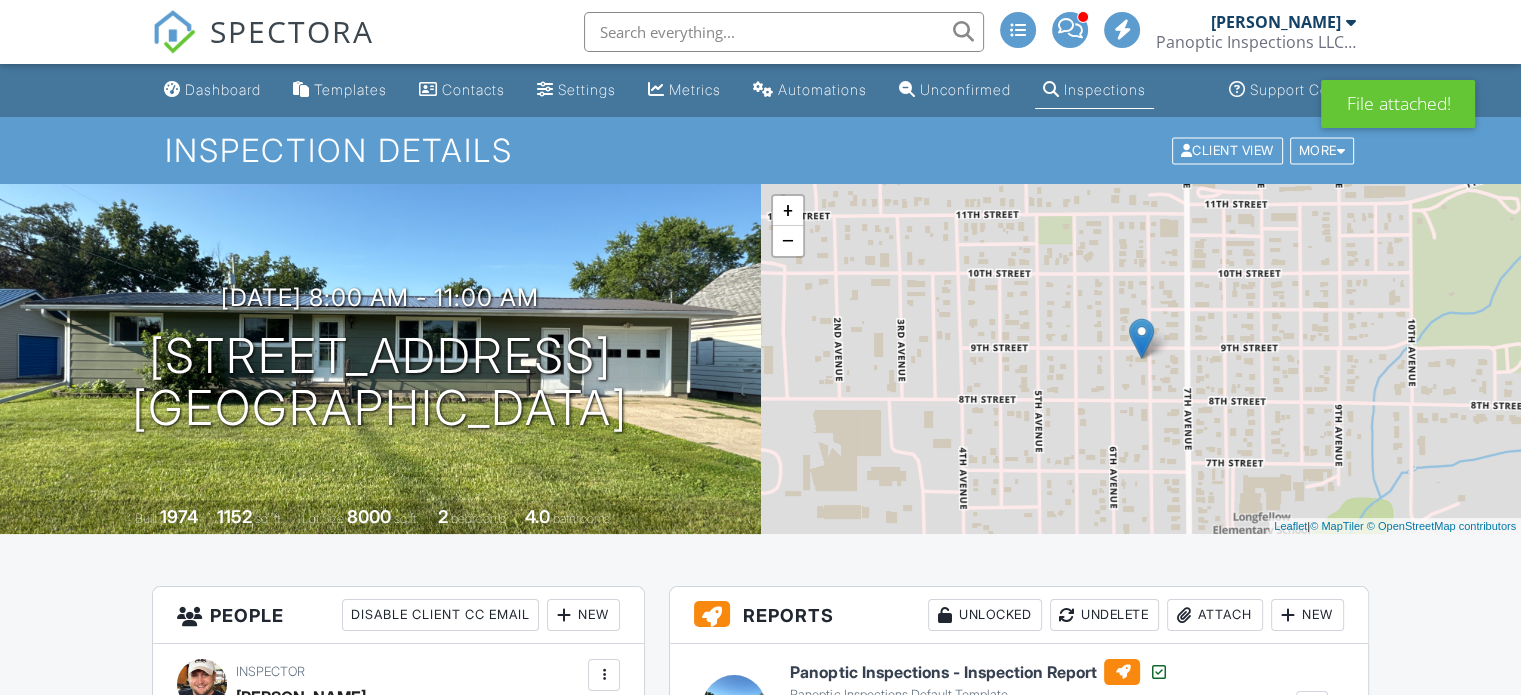 scroll, scrollTop: 500, scrollLeft: 0, axis: vertical 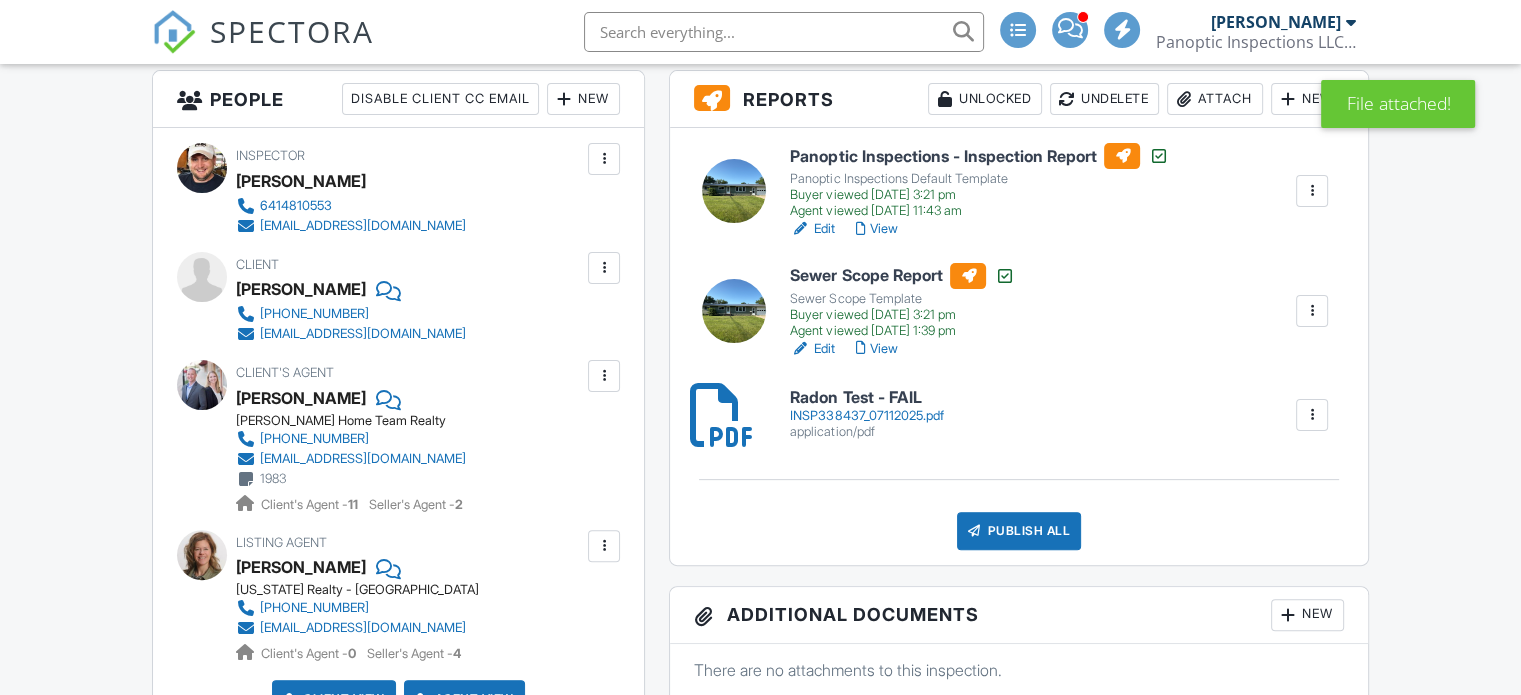 click on "Publish All" at bounding box center (1019, 531) 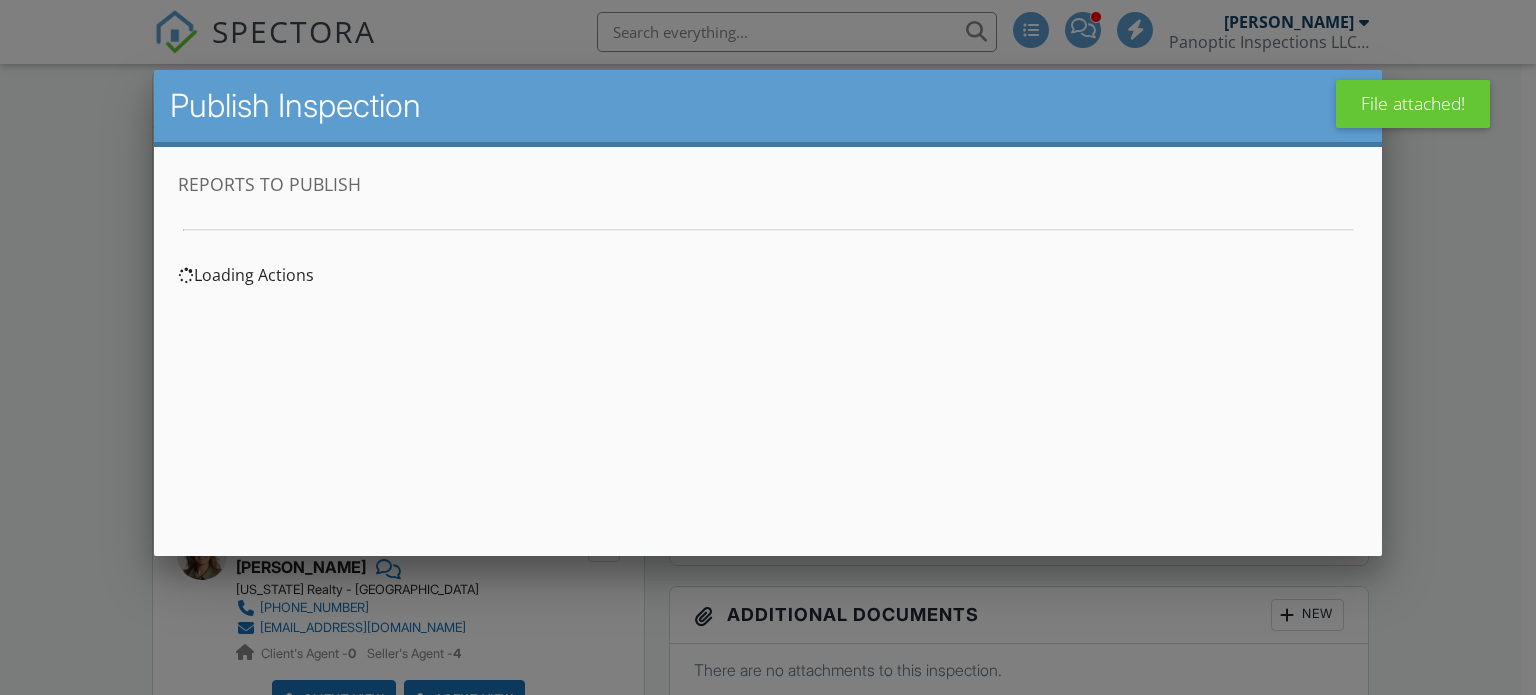 scroll, scrollTop: 0, scrollLeft: 0, axis: both 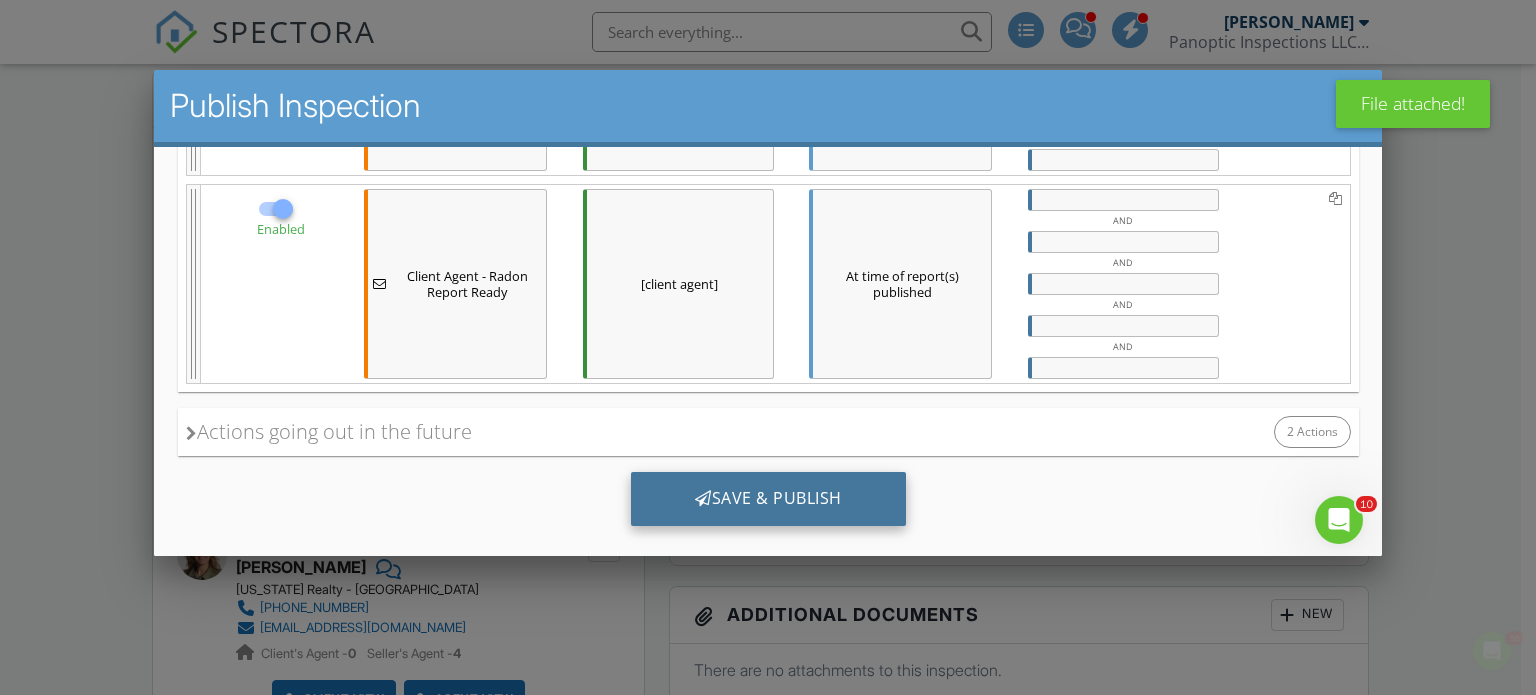 click on "Save & Publish" at bounding box center (767, 498) 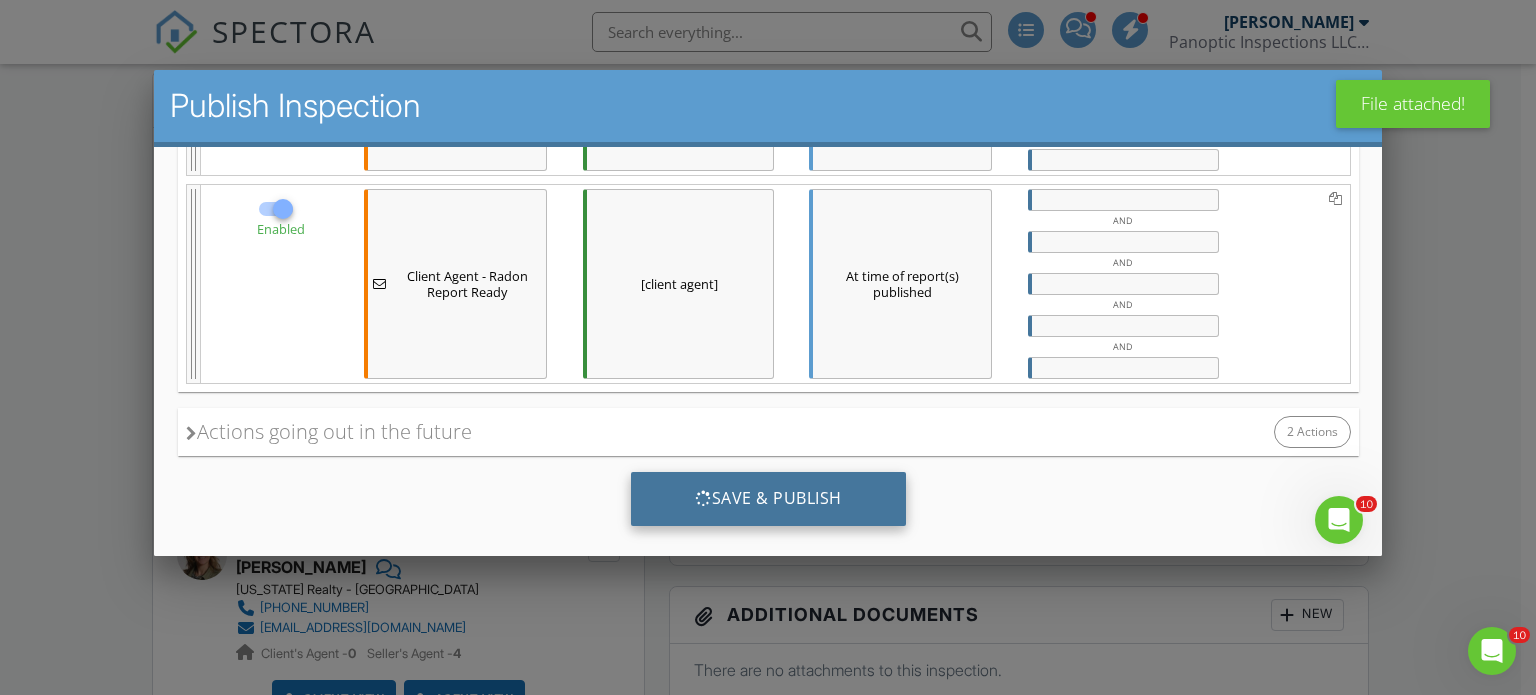 scroll, scrollTop: 12, scrollLeft: 0, axis: vertical 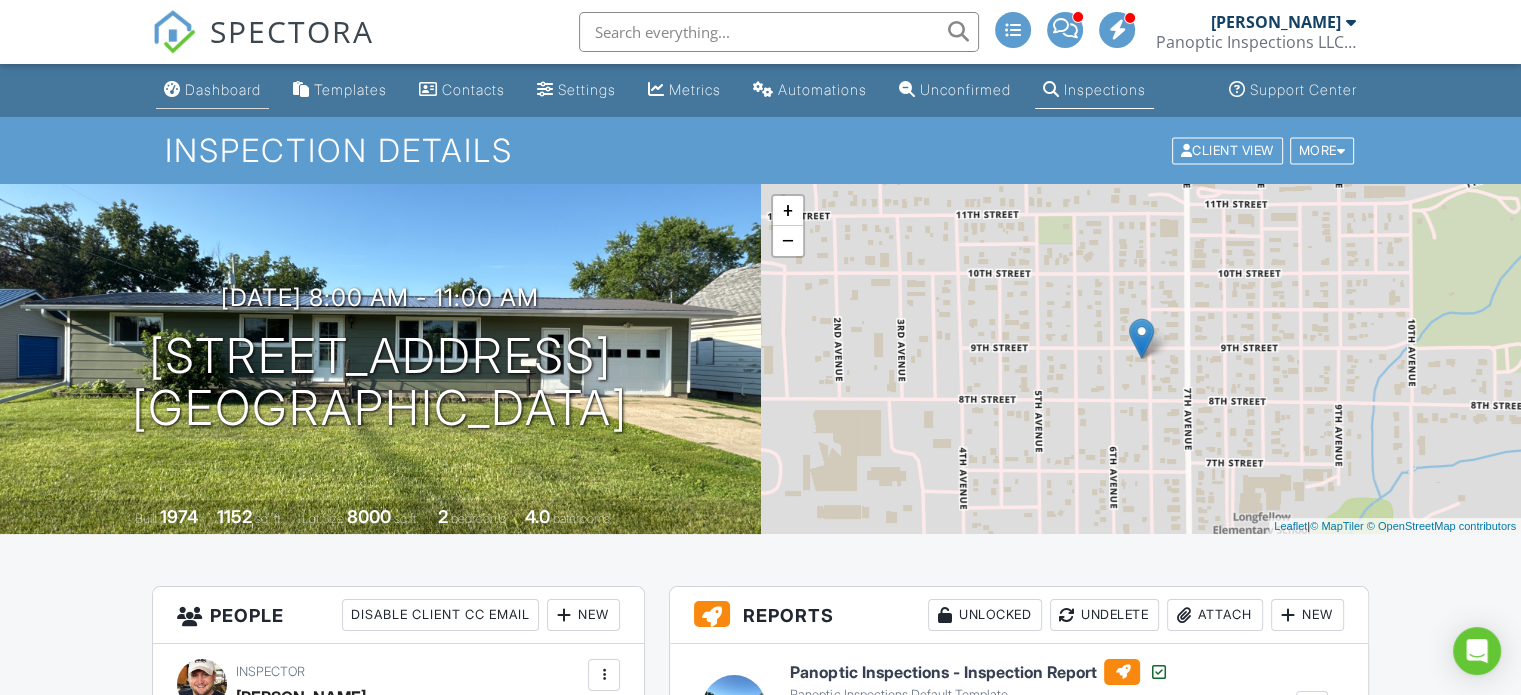 click on "Dashboard" at bounding box center [212, 90] 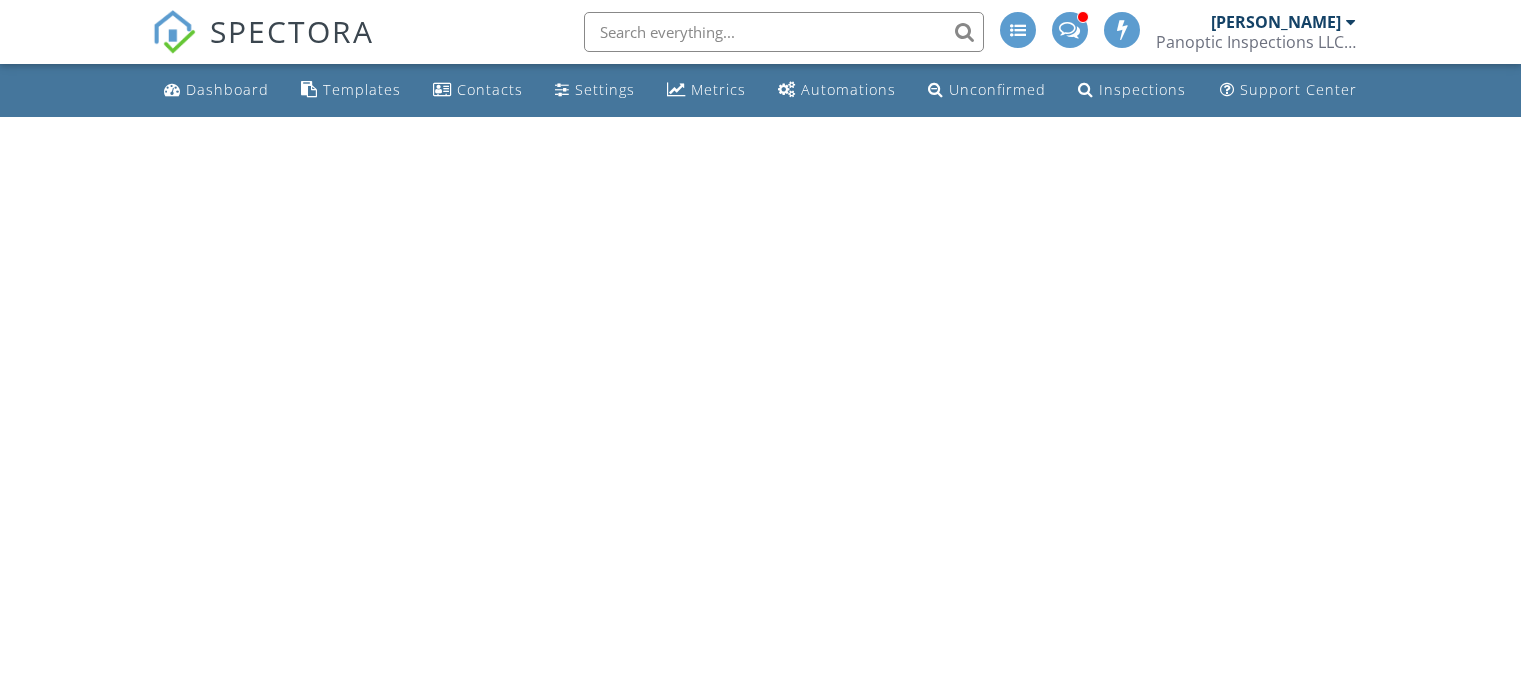 scroll, scrollTop: 0, scrollLeft: 0, axis: both 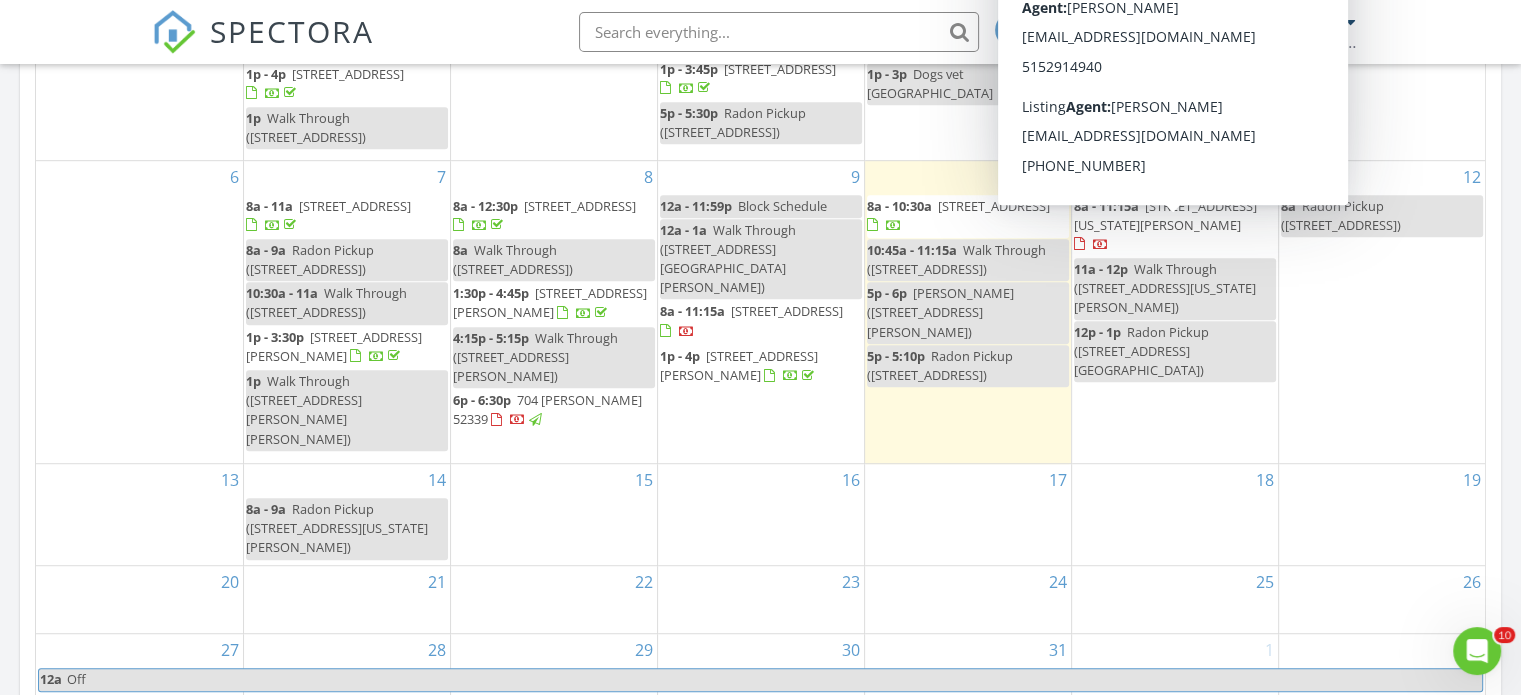 click on "8a - 11:15a
[STREET_ADDRESS][US_STATE][PERSON_NAME]" at bounding box center (1165, 225) 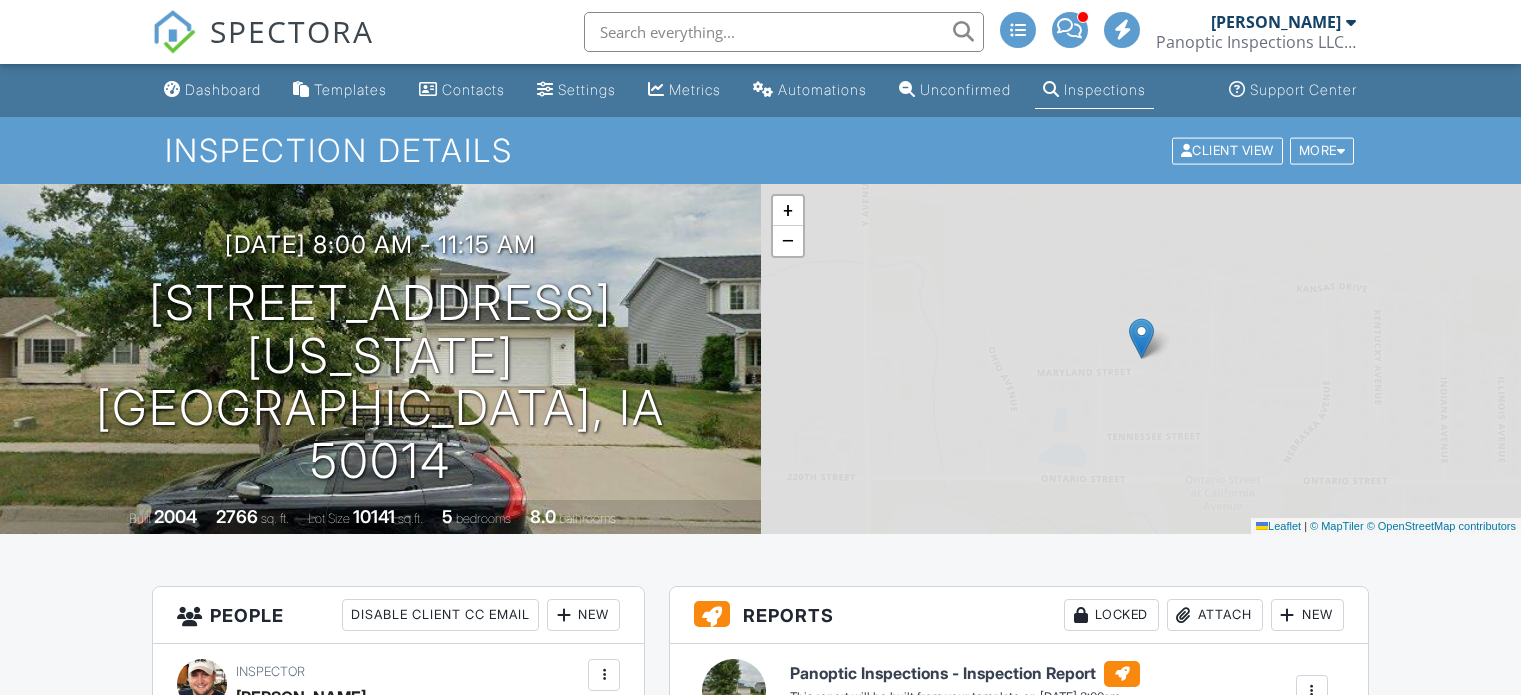 scroll, scrollTop: 0, scrollLeft: 0, axis: both 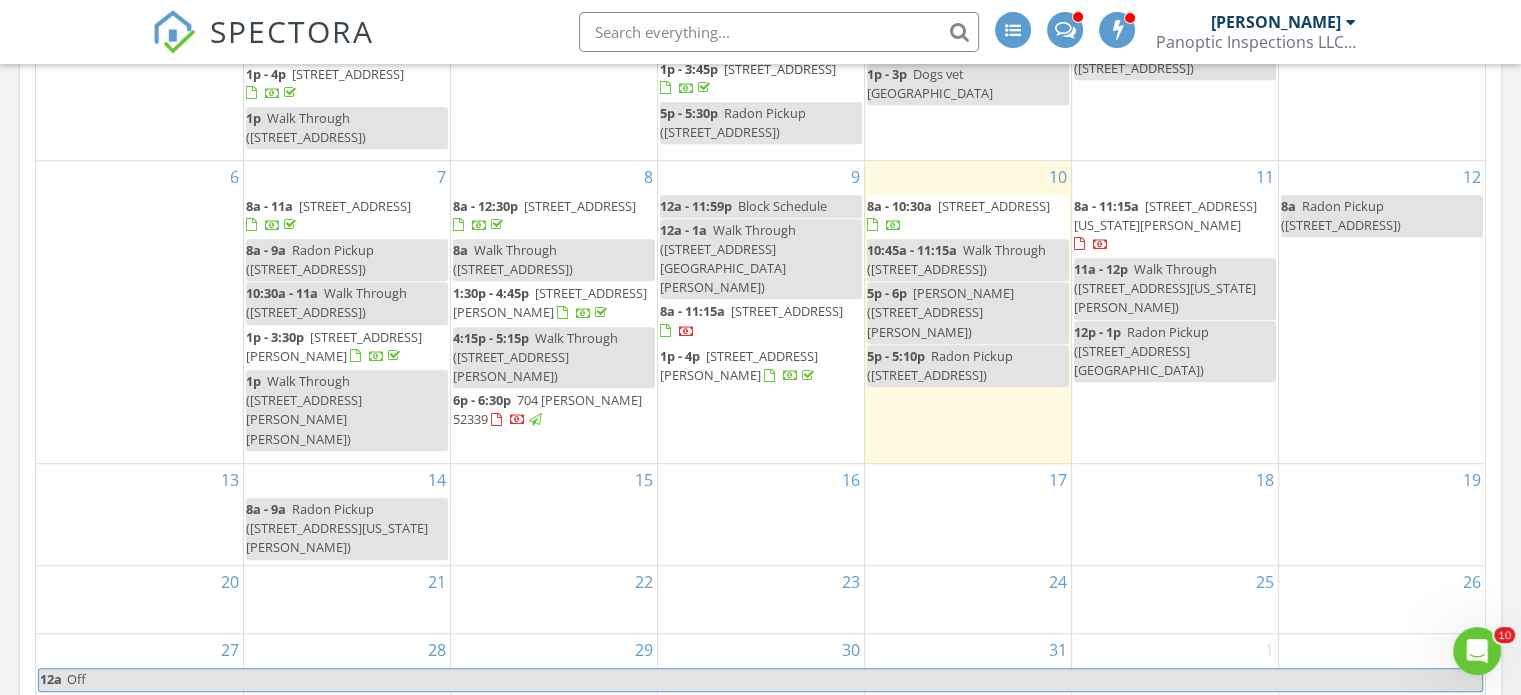 click on "[STREET_ADDRESS]" at bounding box center (994, 206) 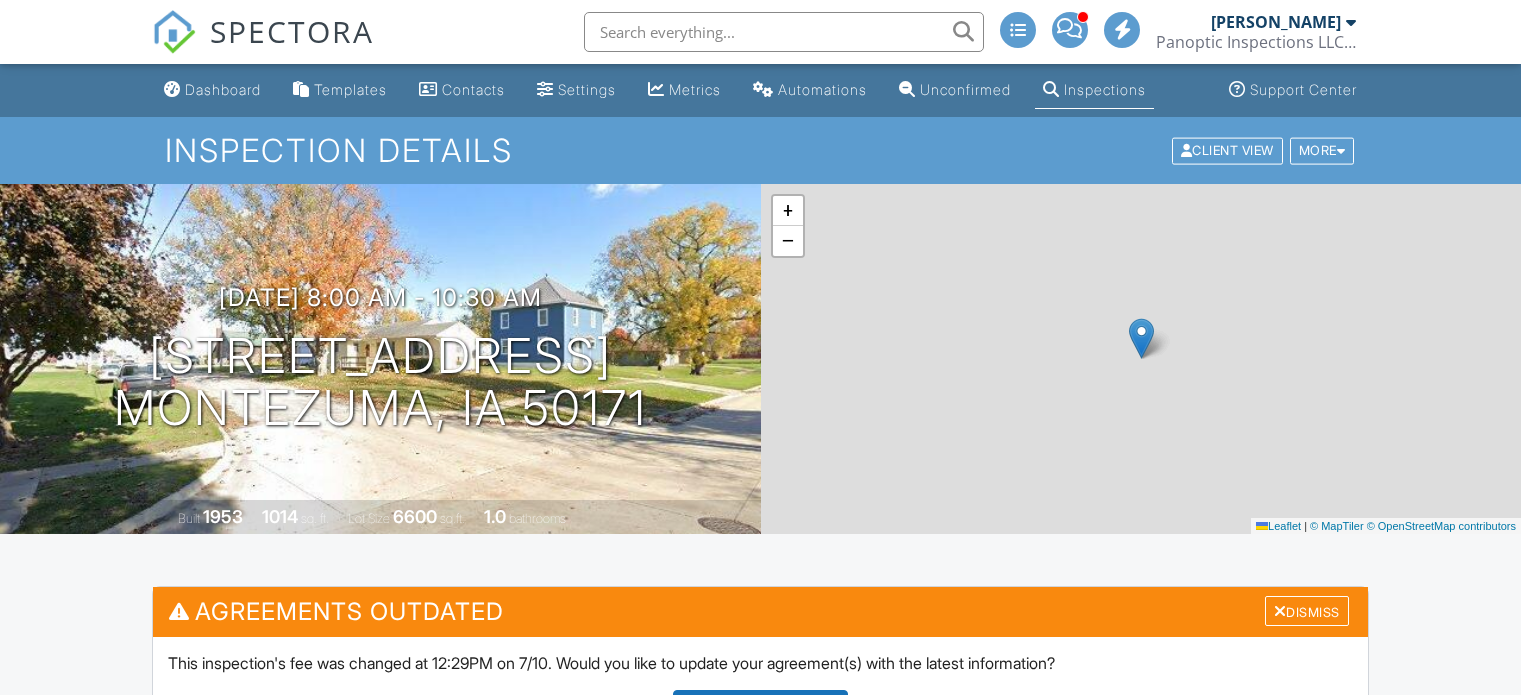 scroll, scrollTop: 0, scrollLeft: 0, axis: both 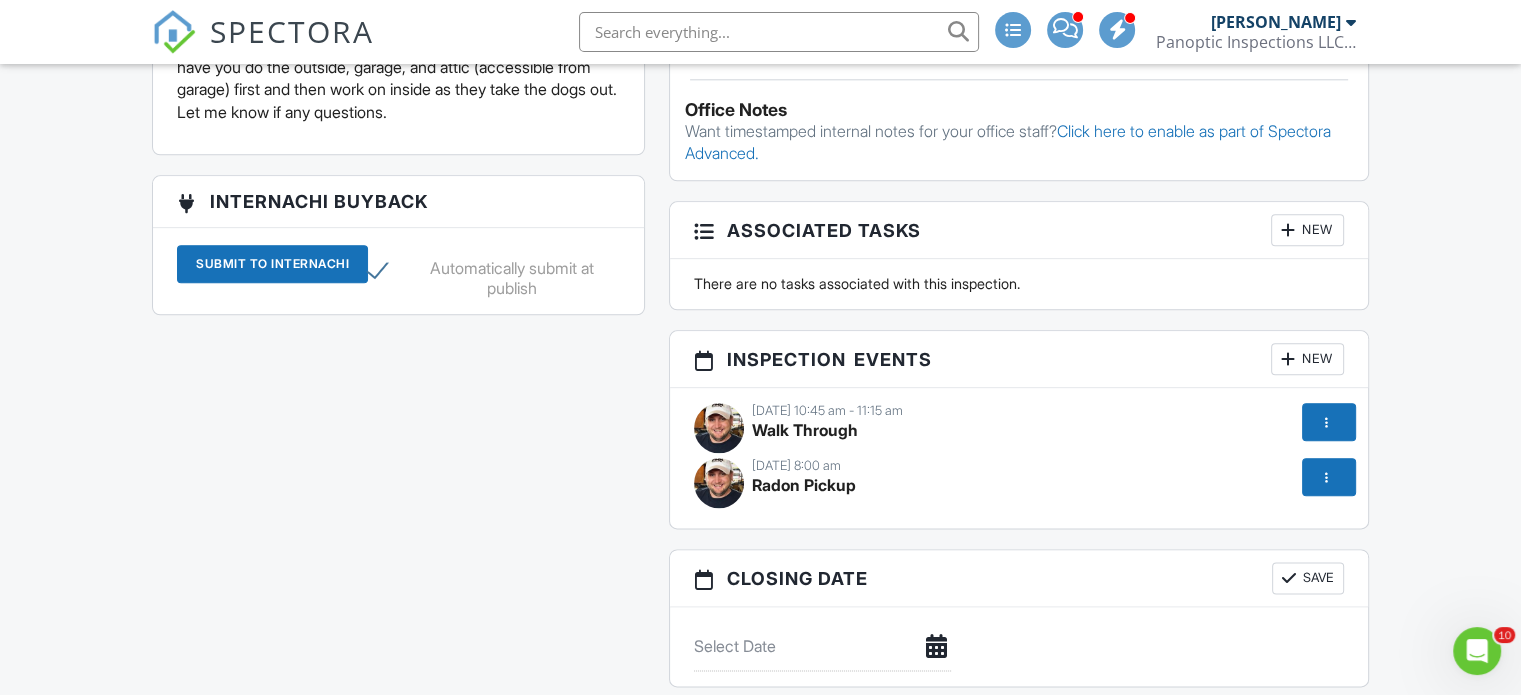 click at bounding box center (1329, 477) 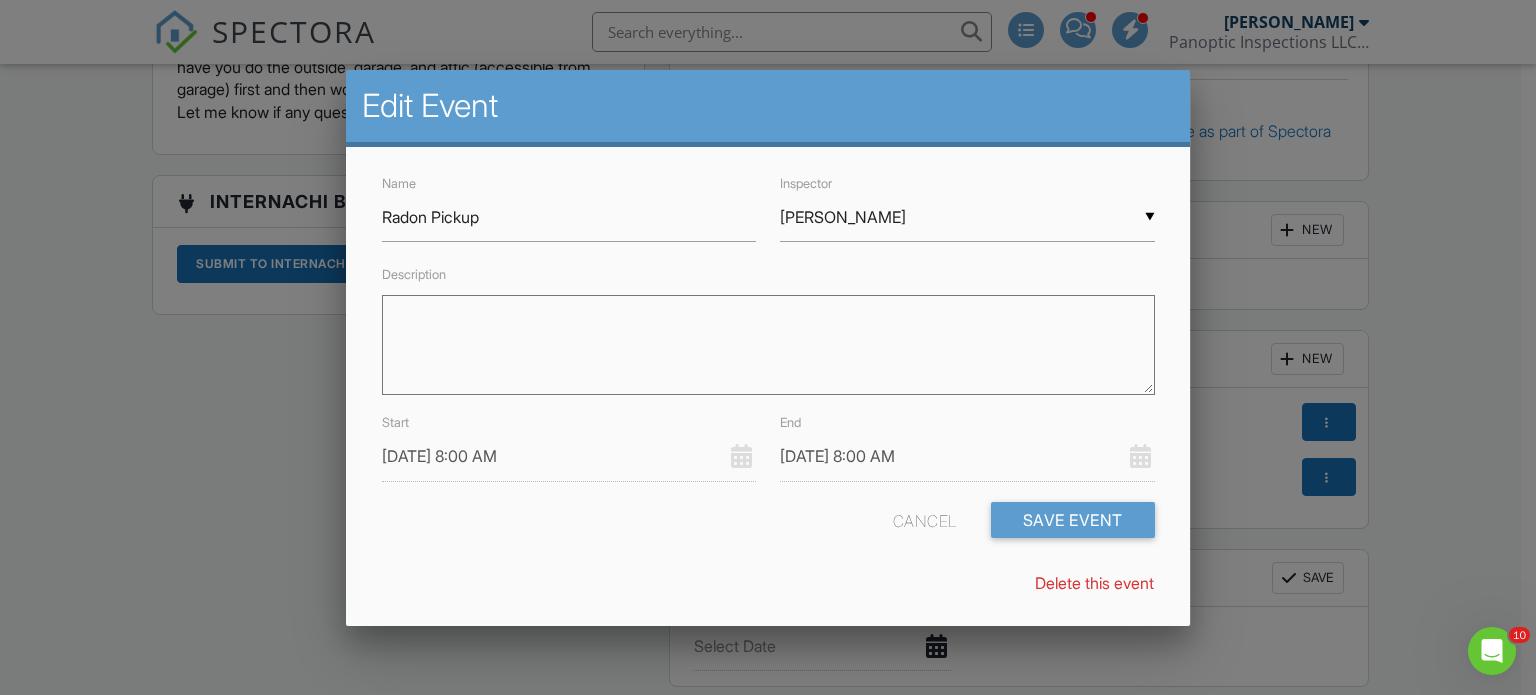 click on "Delete this event" at bounding box center [1094, 583] 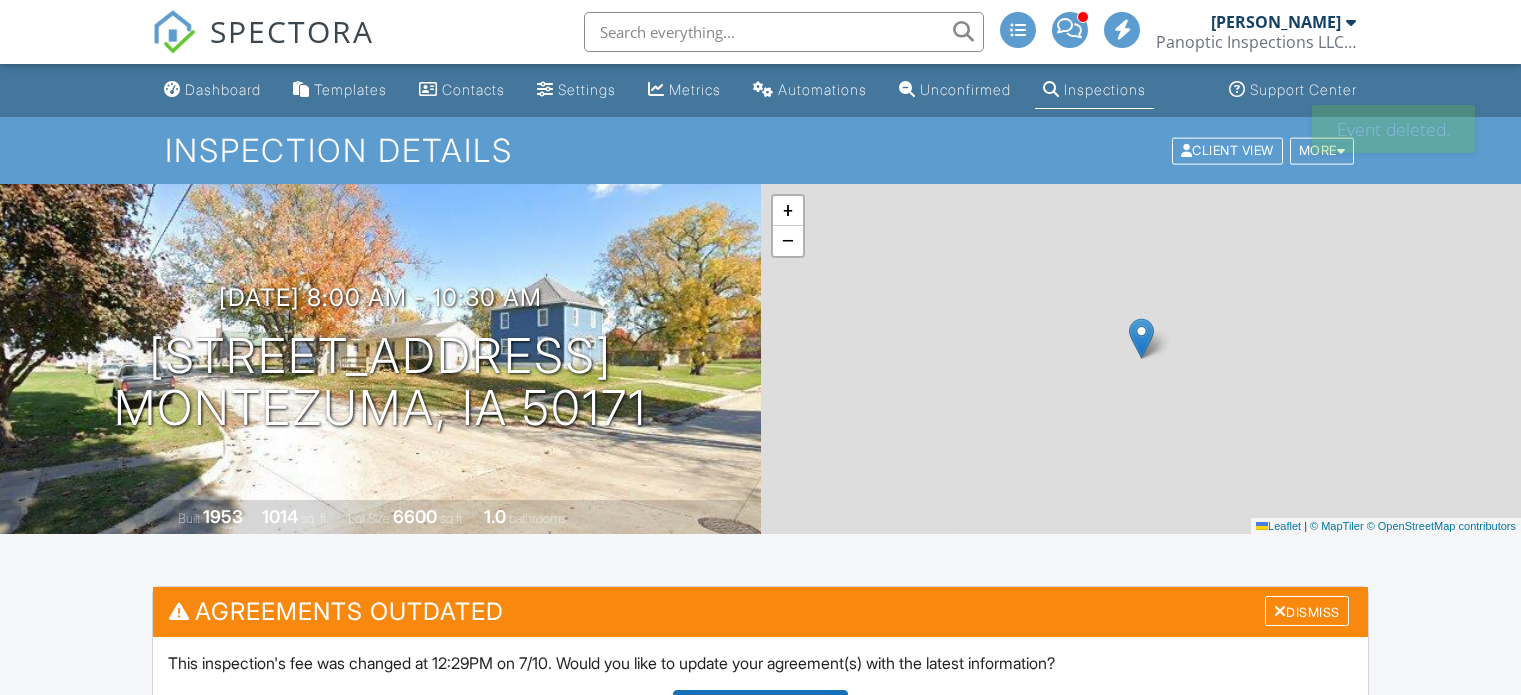scroll, scrollTop: 0, scrollLeft: 0, axis: both 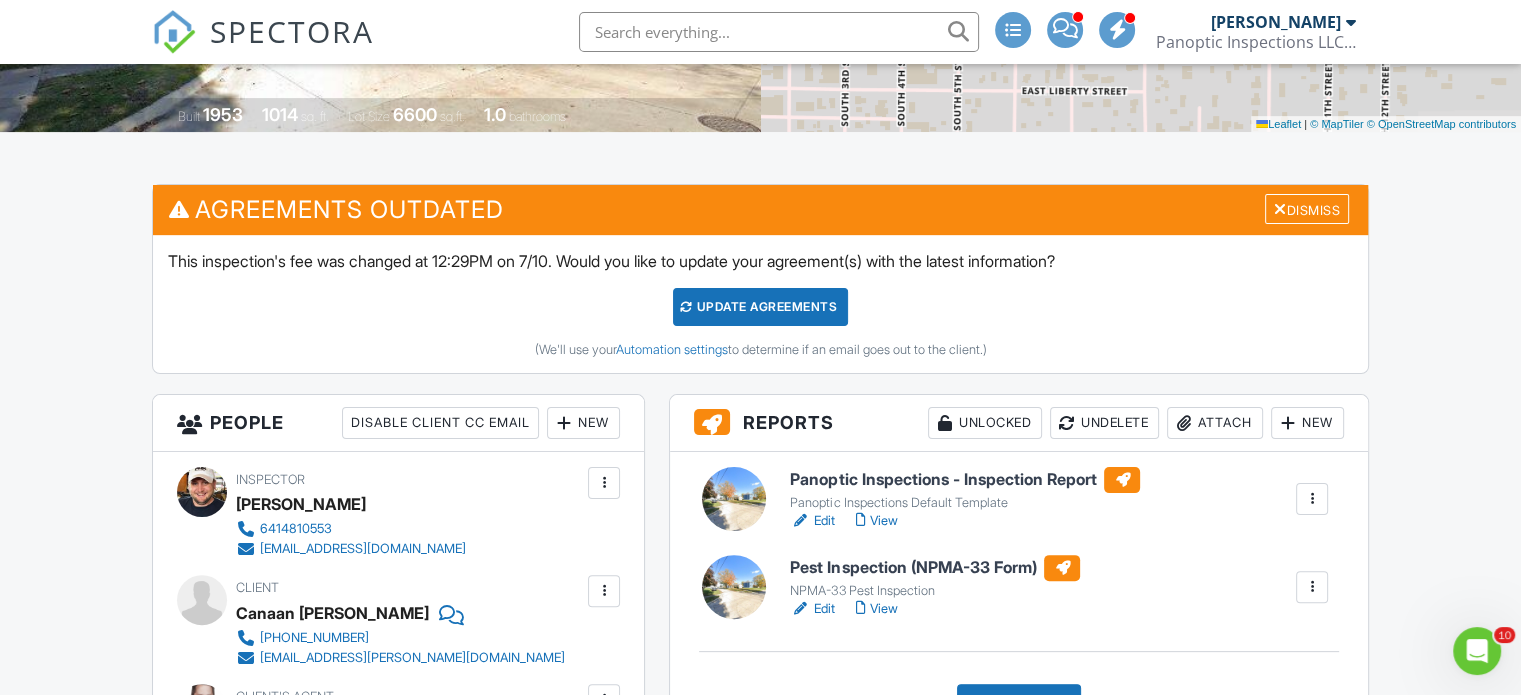 click on "Panoptic Inspections - Inspection Report" at bounding box center (965, 480) 